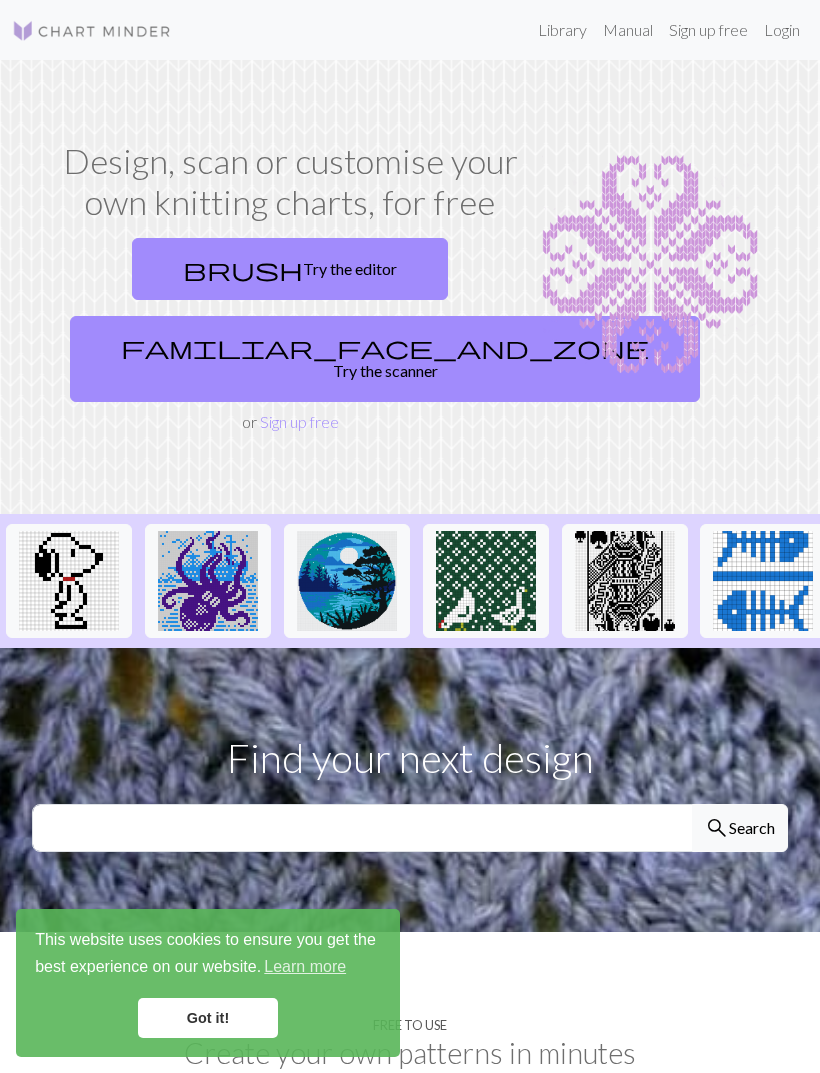 scroll, scrollTop: 0, scrollLeft: 0, axis: both 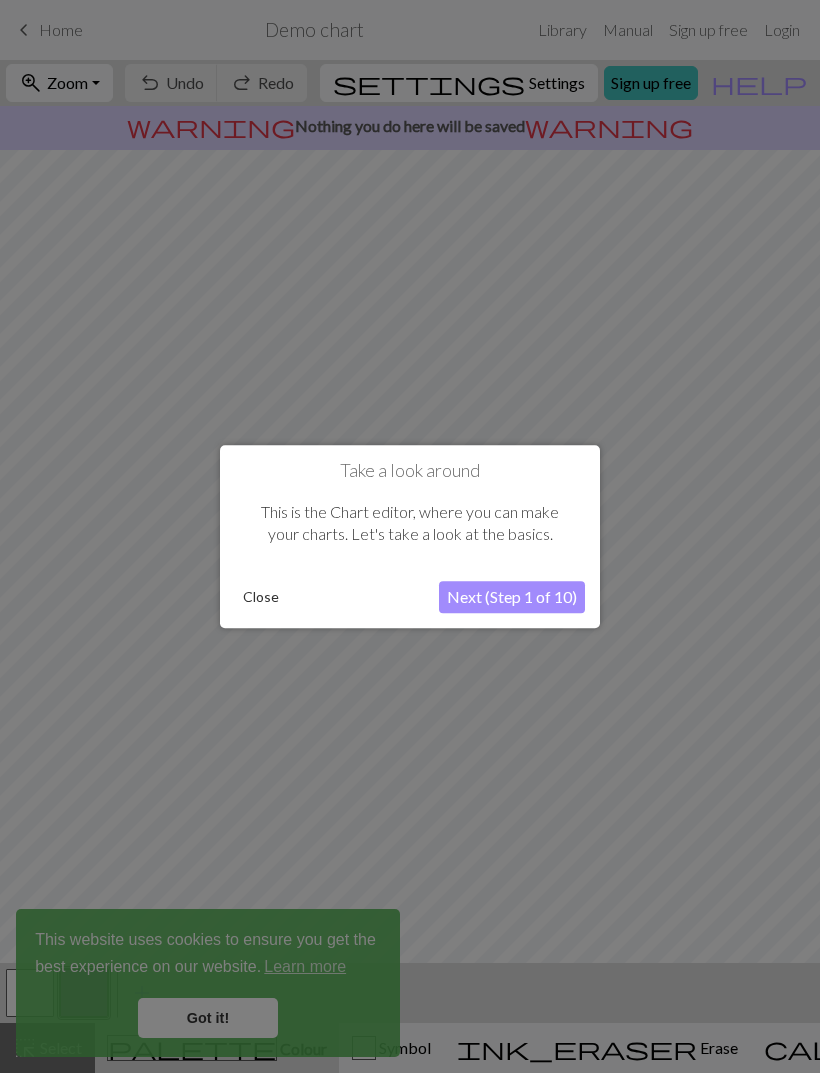 click on "Next (Step 1 of 10)" at bounding box center [512, 597] 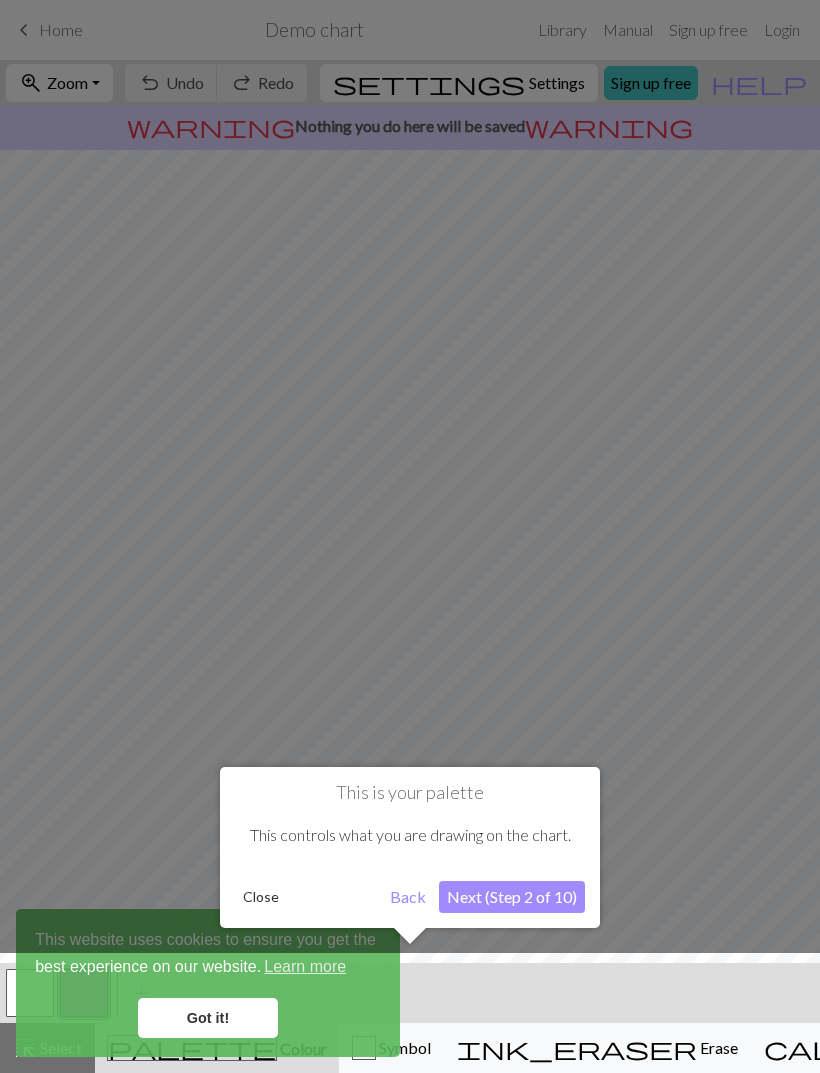 click on "Next (Step 2 of 10)" at bounding box center [512, 897] 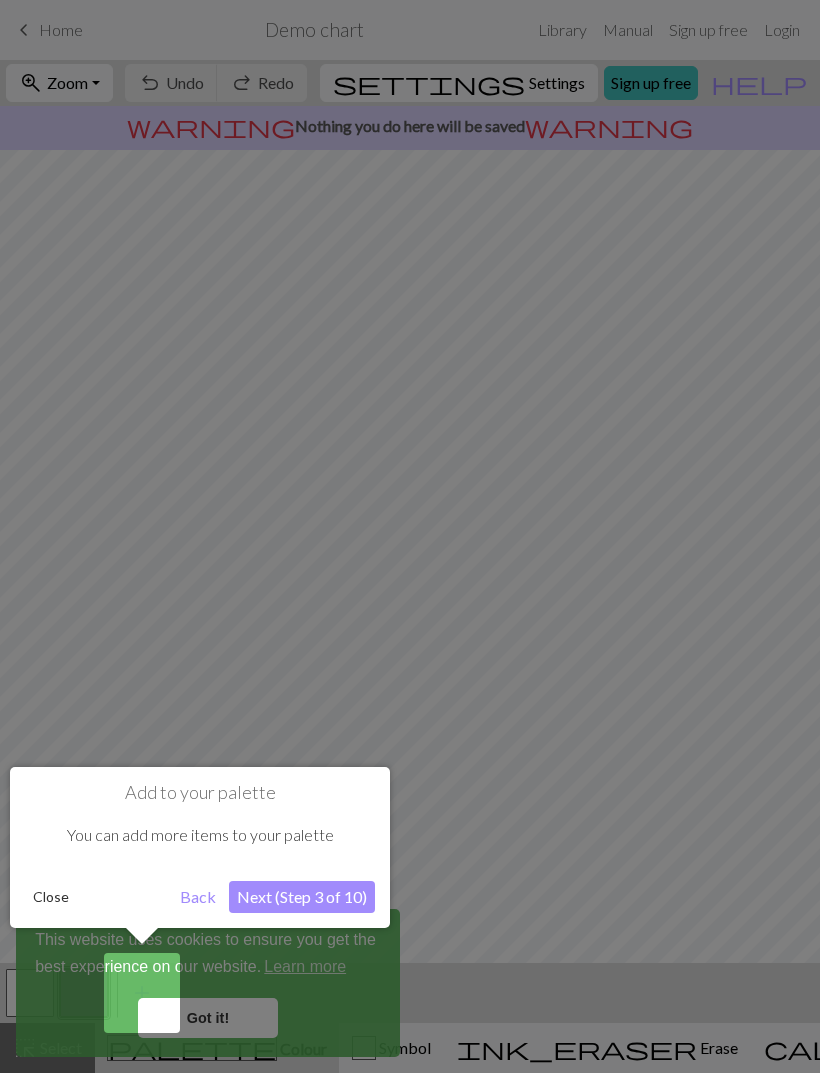 click at bounding box center [410, 536] 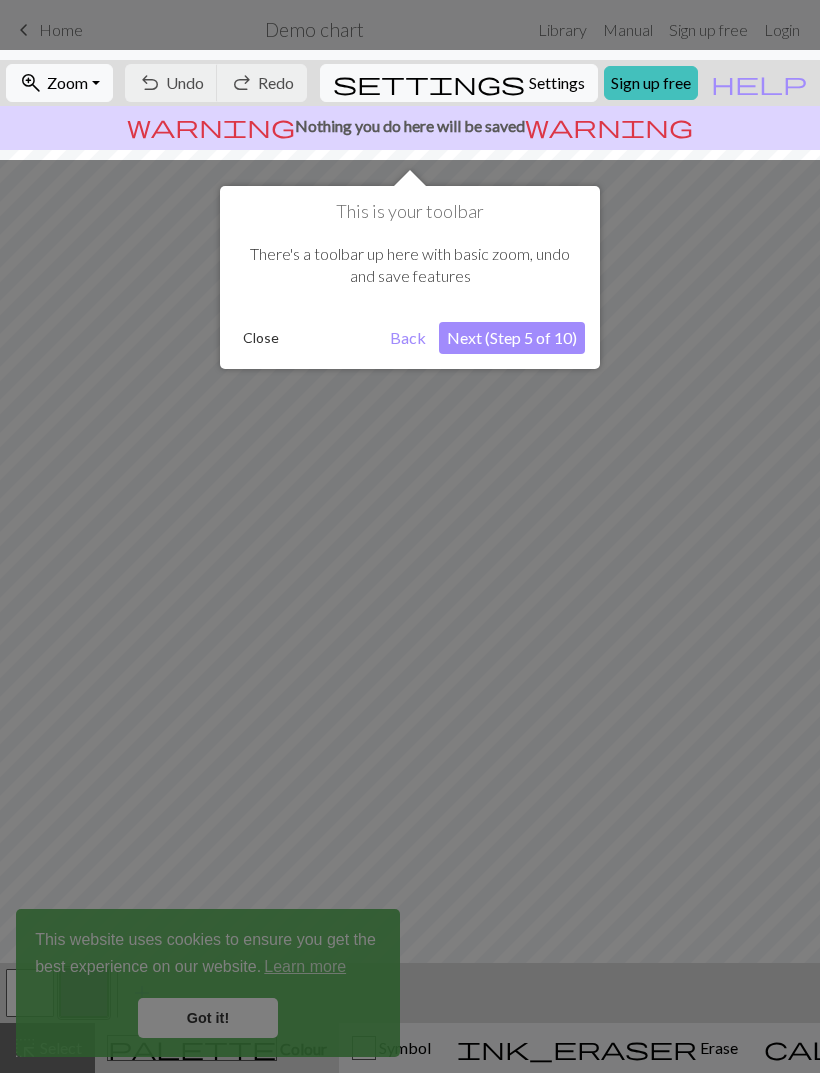 click on "Next (Step 5 of 10)" at bounding box center (512, 338) 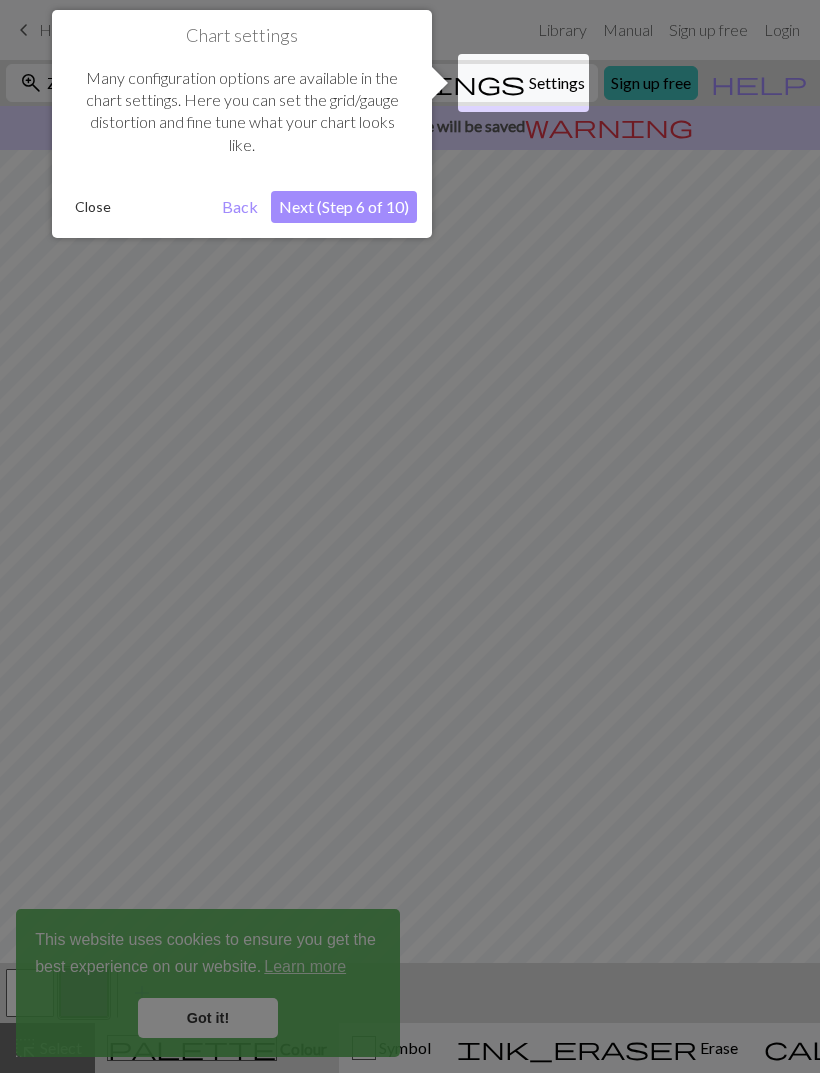 click on "Next (Step 6 of 10)" at bounding box center [344, 207] 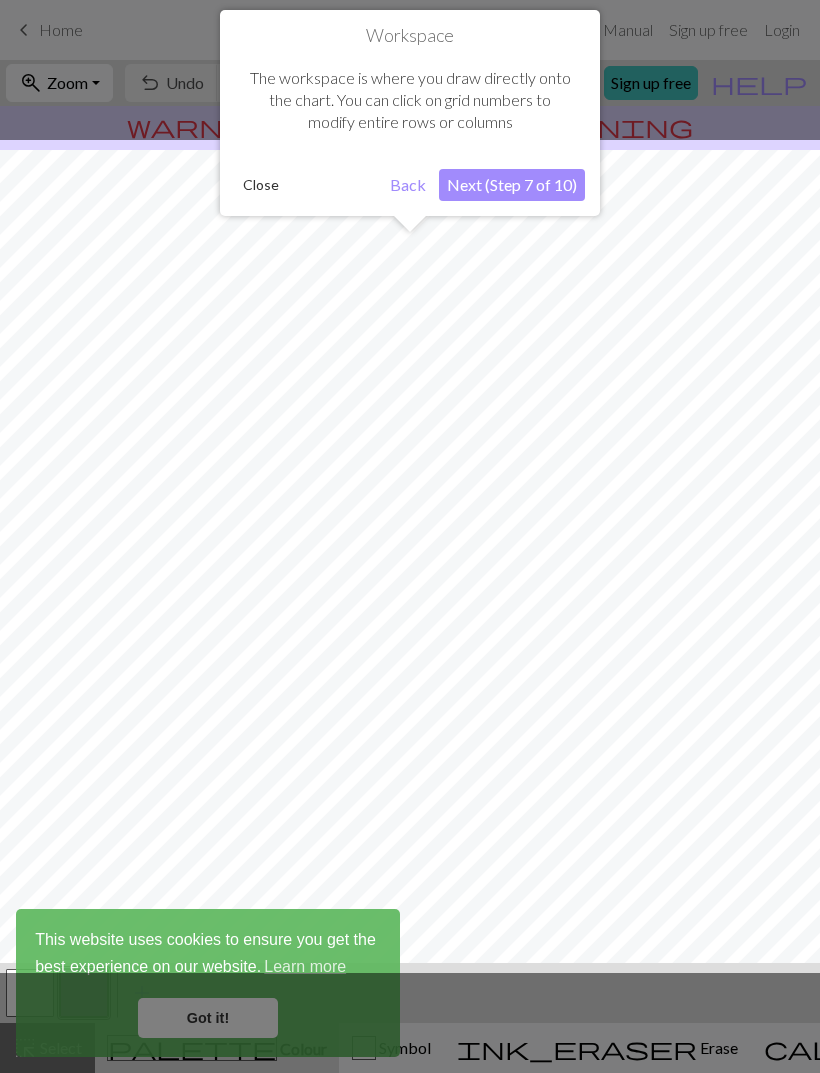 click on "Next (Step 7 of 10)" at bounding box center [512, 185] 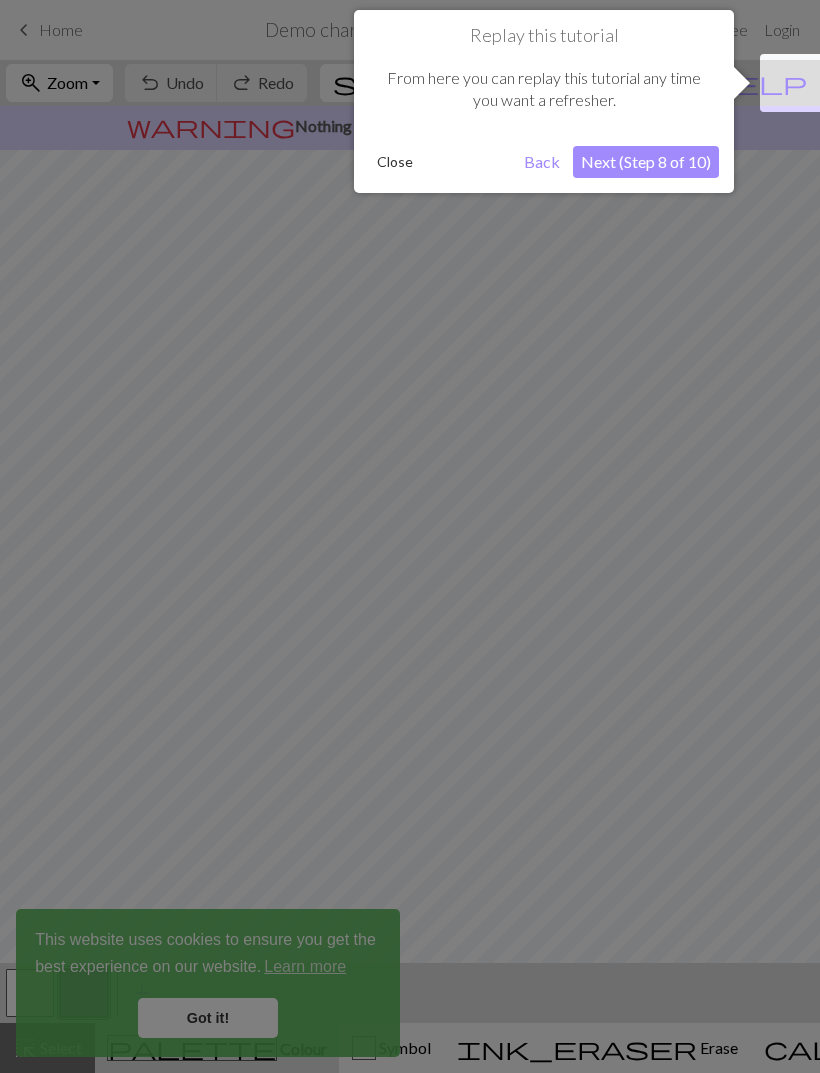 click on "Next (Step 8 of 10)" at bounding box center (646, 162) 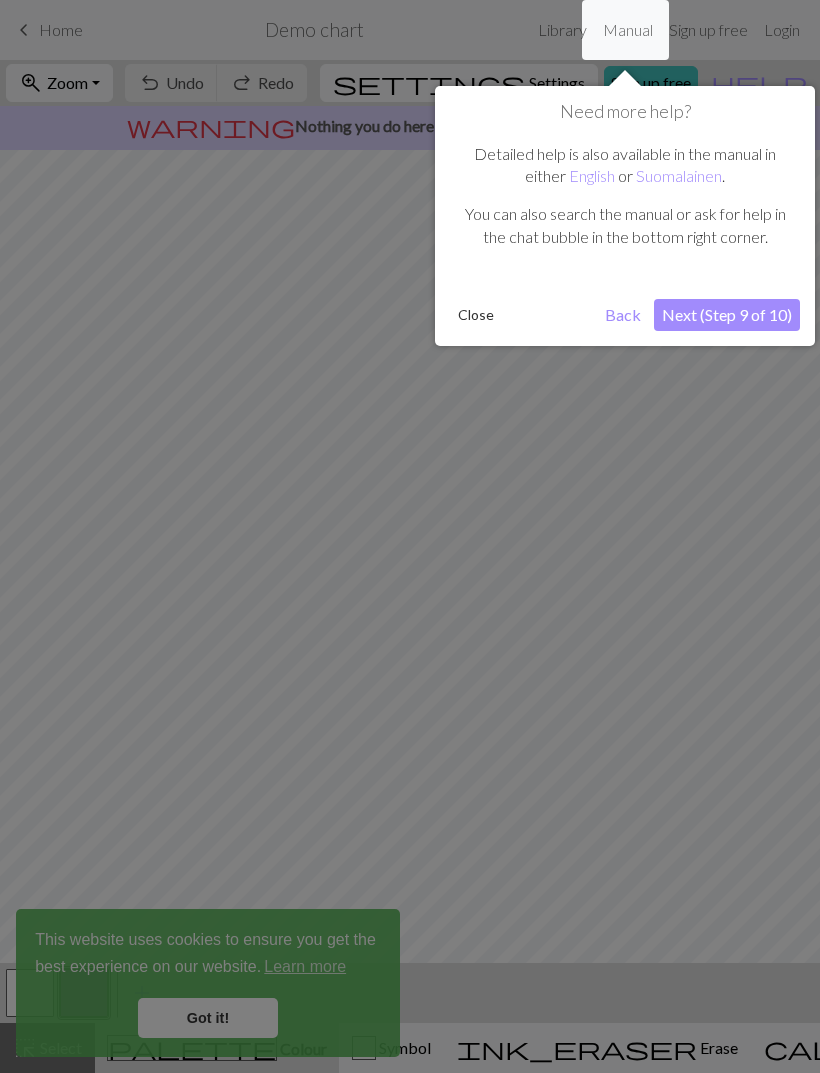 click on "Next (Step 9 of 10)" at bounding box center [727, 315] 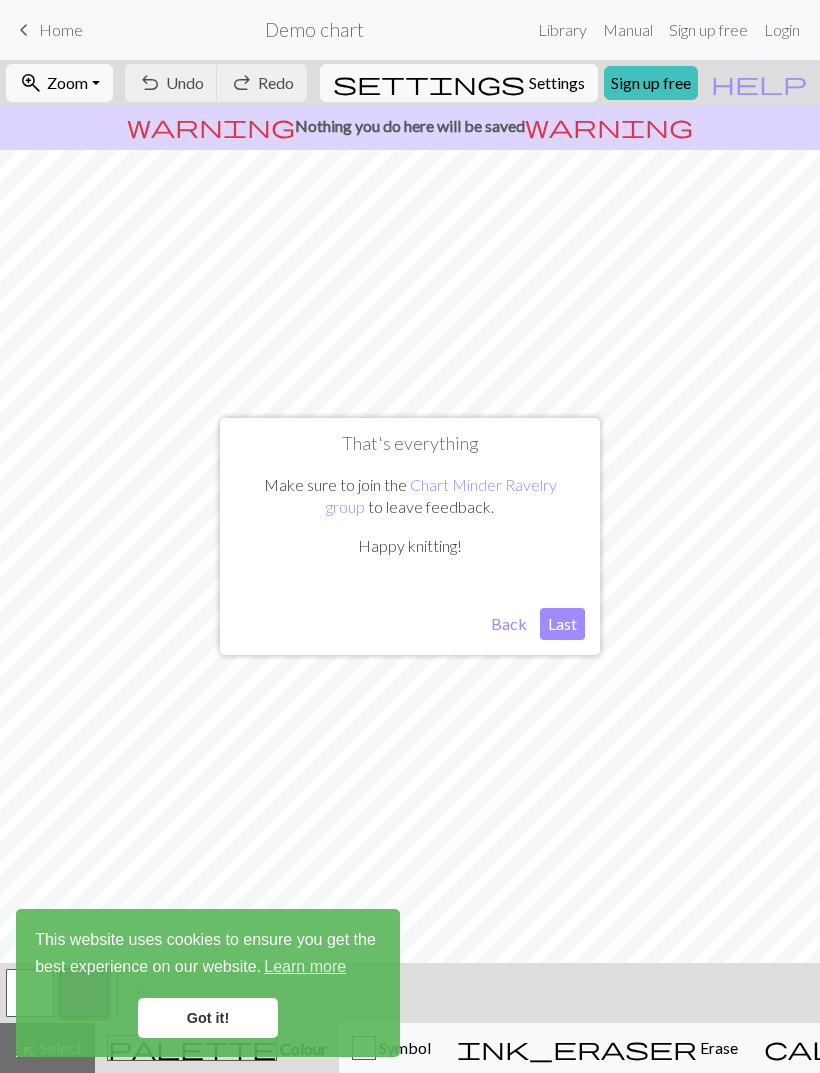 click on "Last" at bounding box center [562, 624] 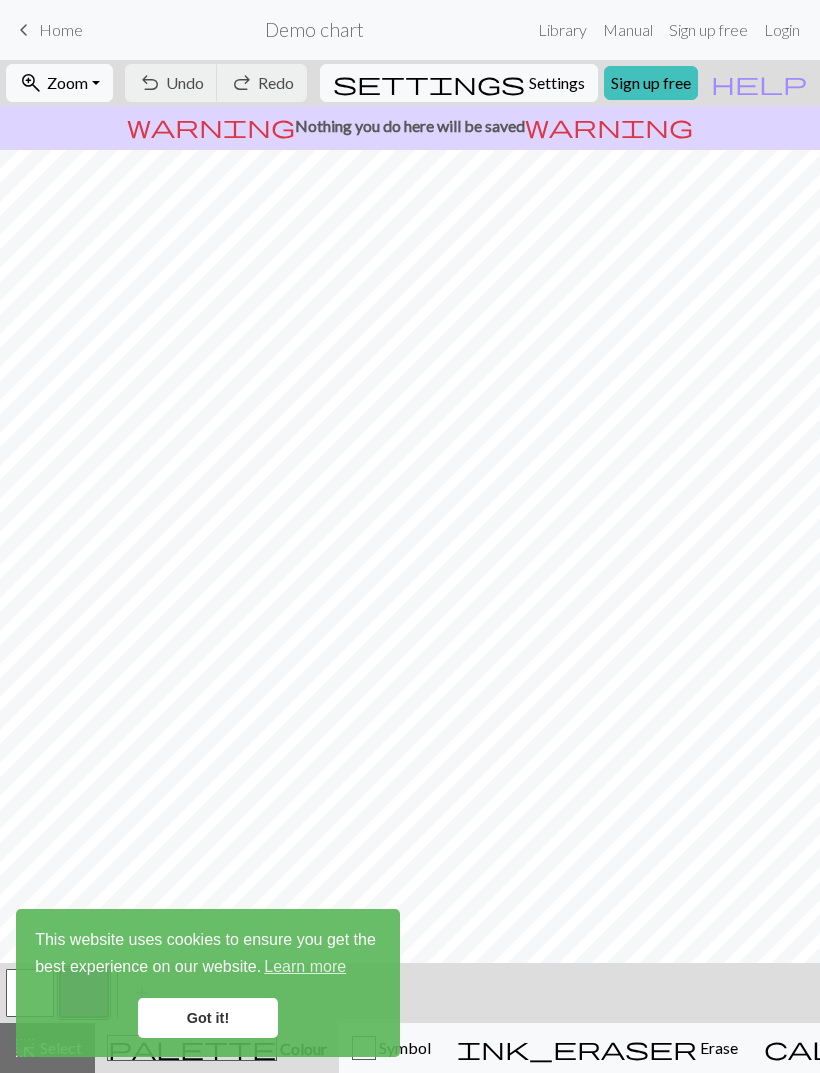click on "Got it!" at bounding box center (208, 1018) 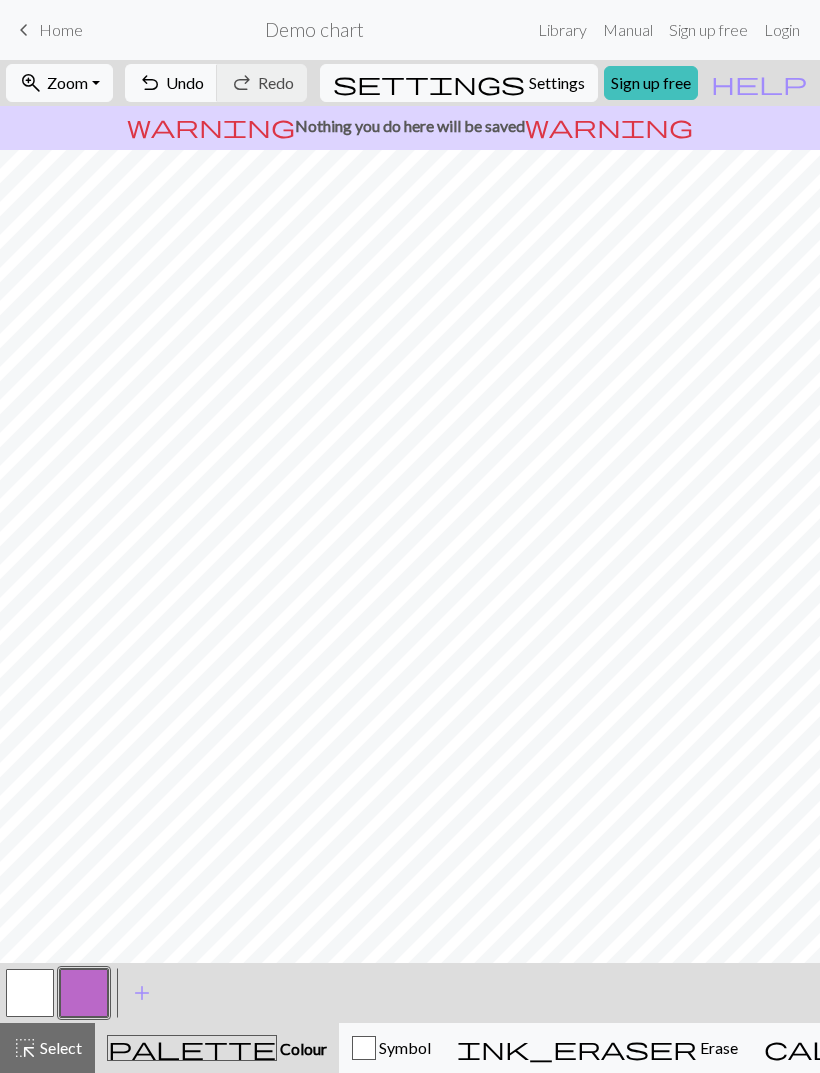 click on "keyboard_arrow_left   Home" at bounding box center [47, 30] 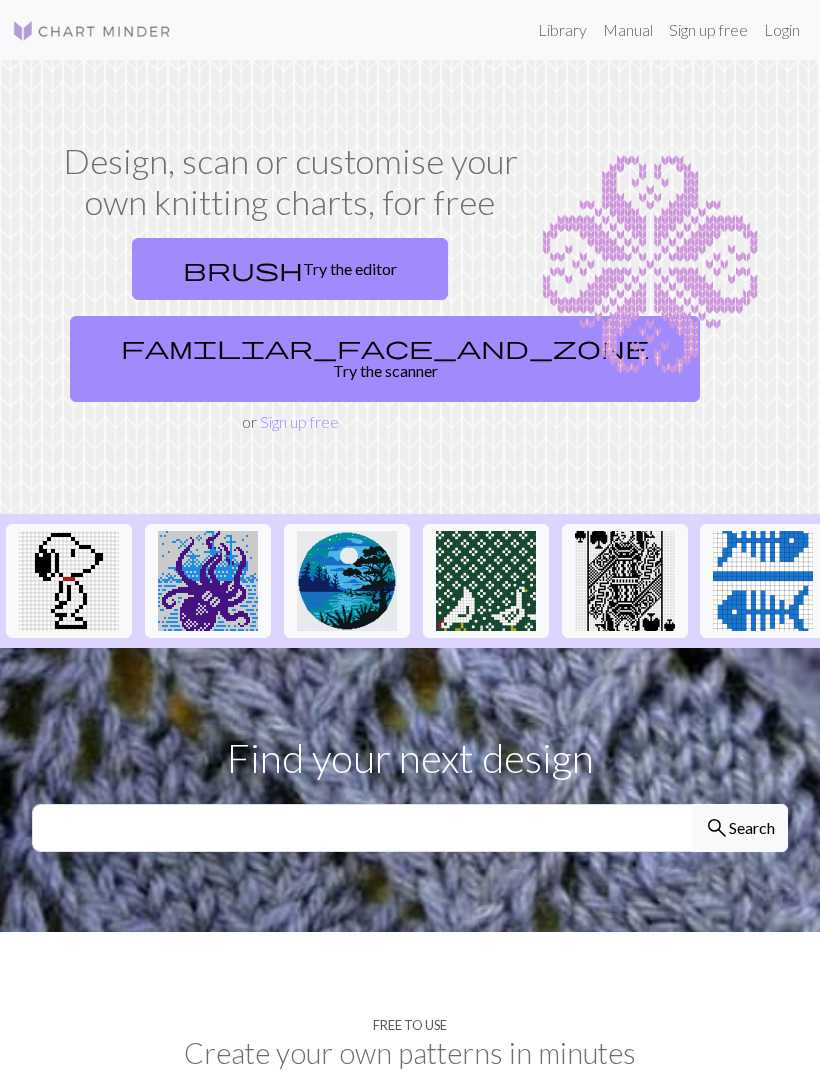 click on "brush  Try the editor" at bounding box center (290, 269) 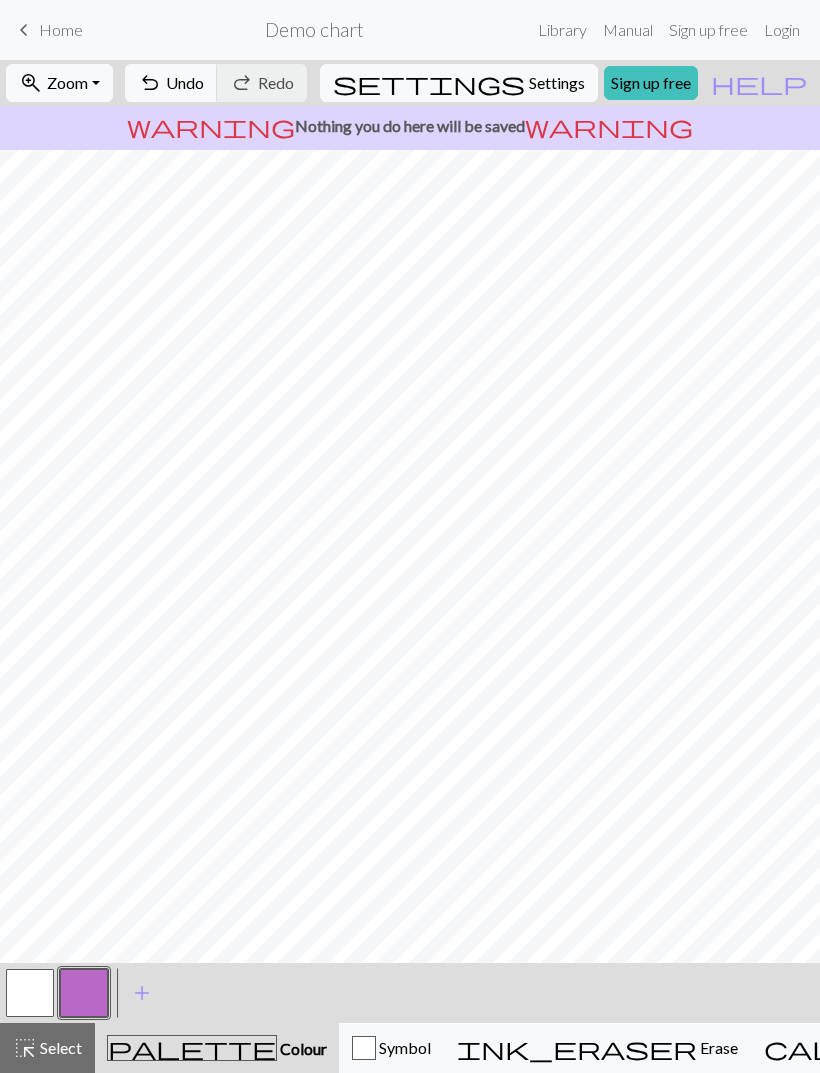 click at bounding box center [30, 993] 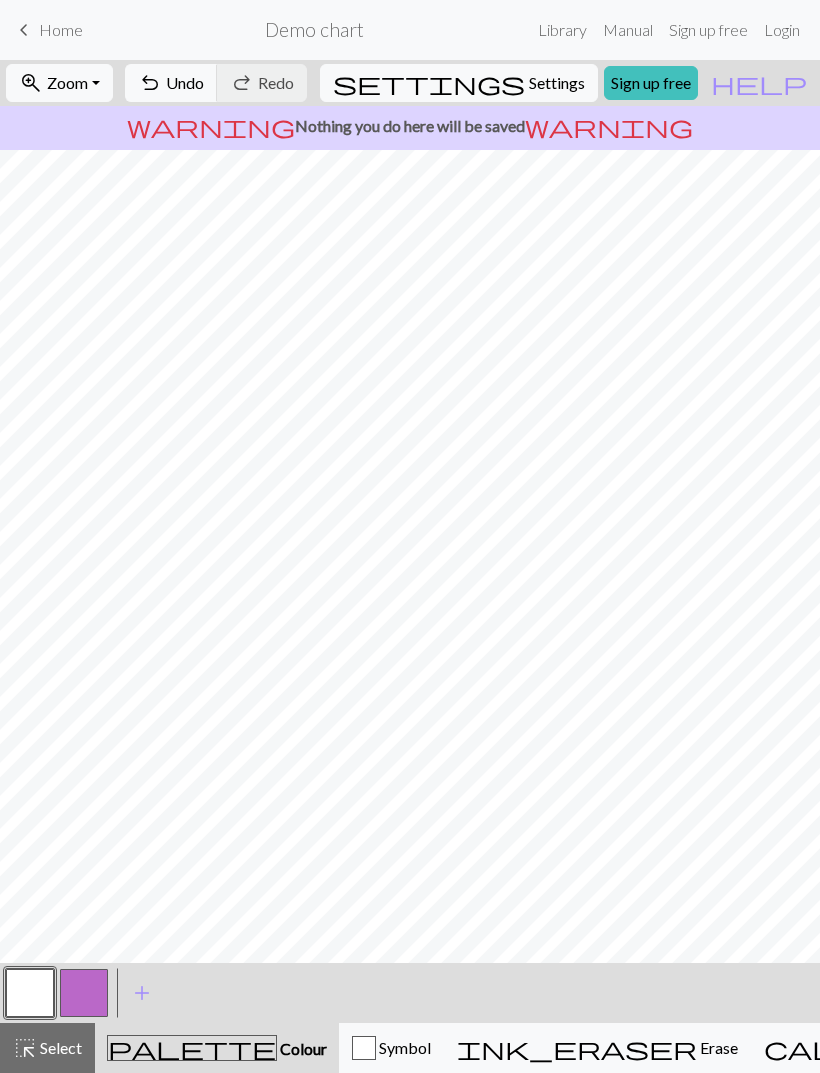 click on "add" at bounding box center [142, 993] 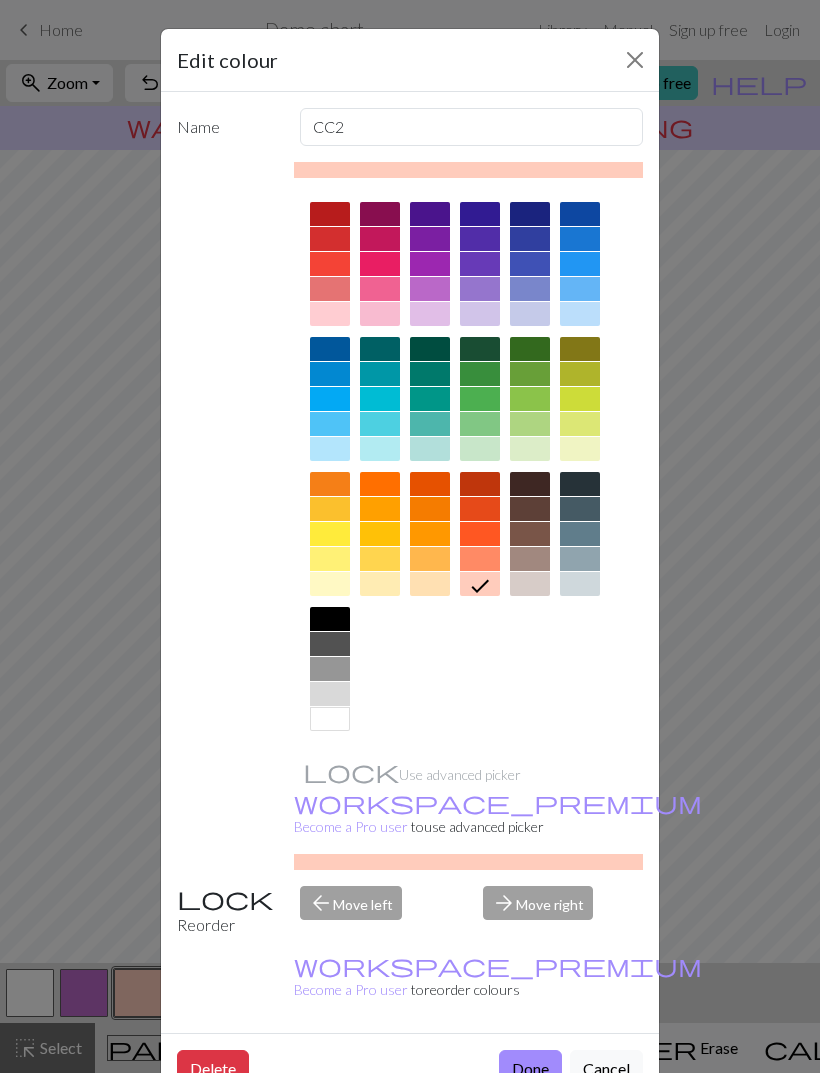 click at bounding box center (330, 669) 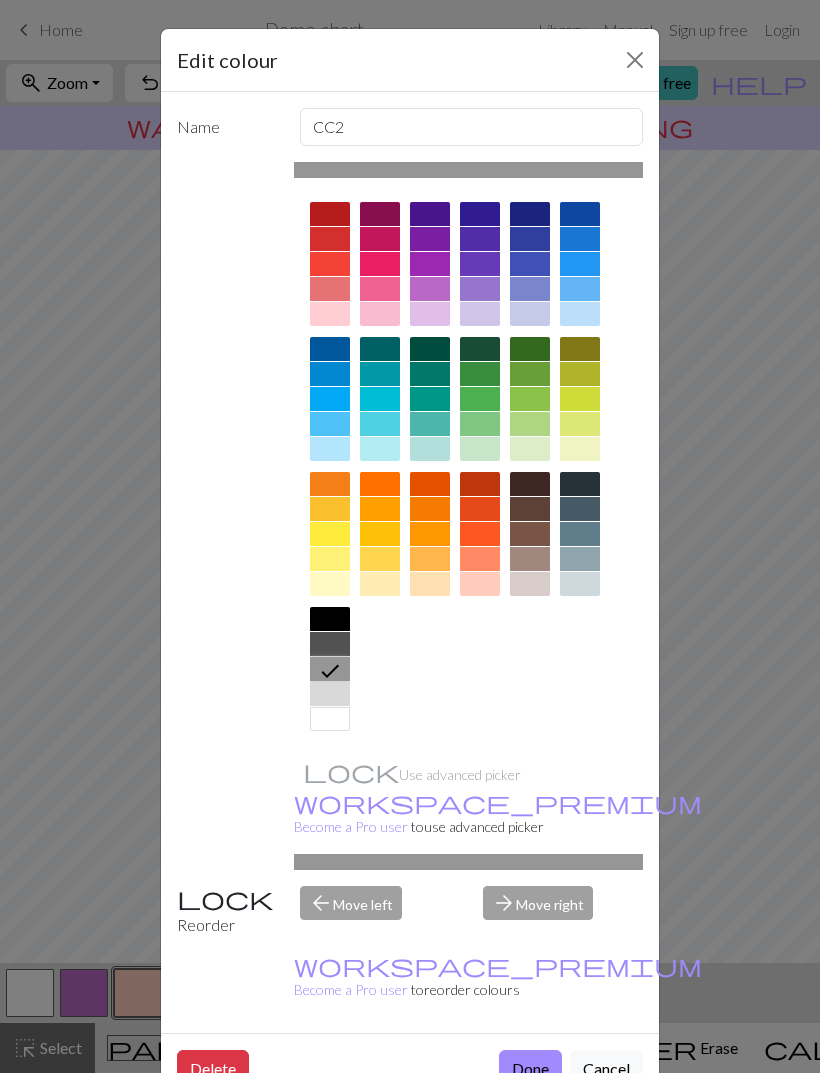 click on "arrow_forward Move right" at bounding box center [563, 911] 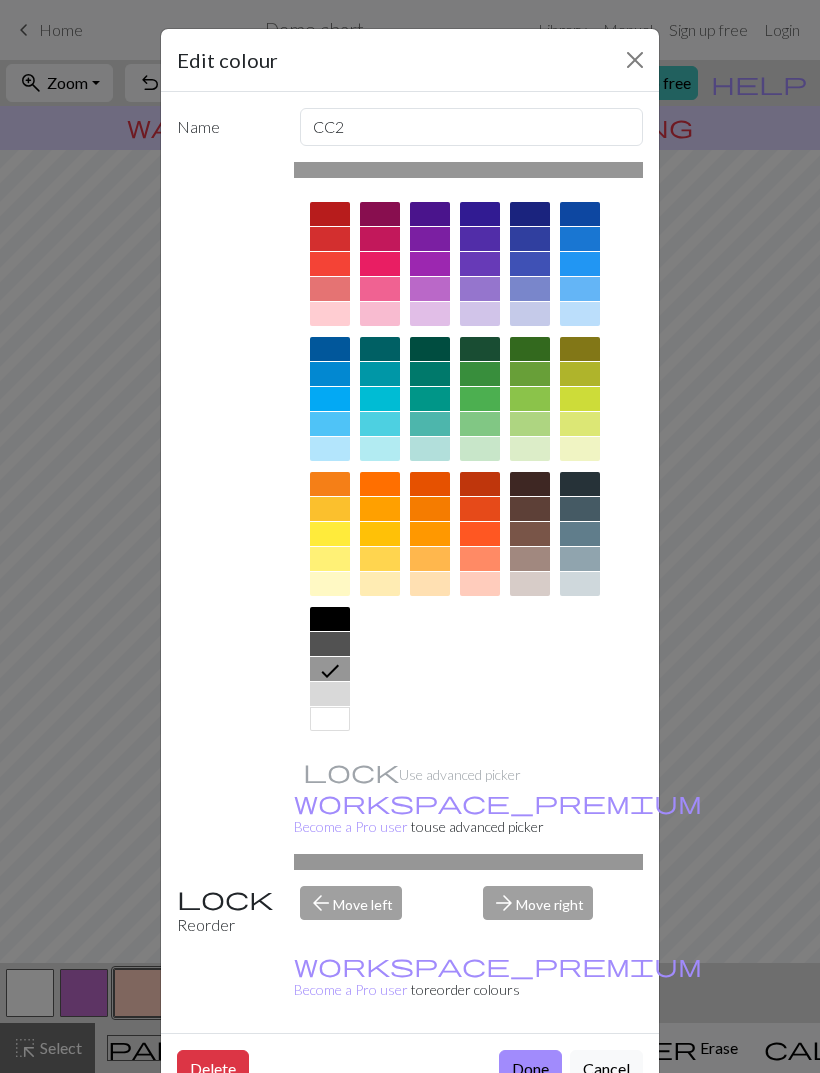 click on "arrow_forward Move right" at bounding box center [563, 911] 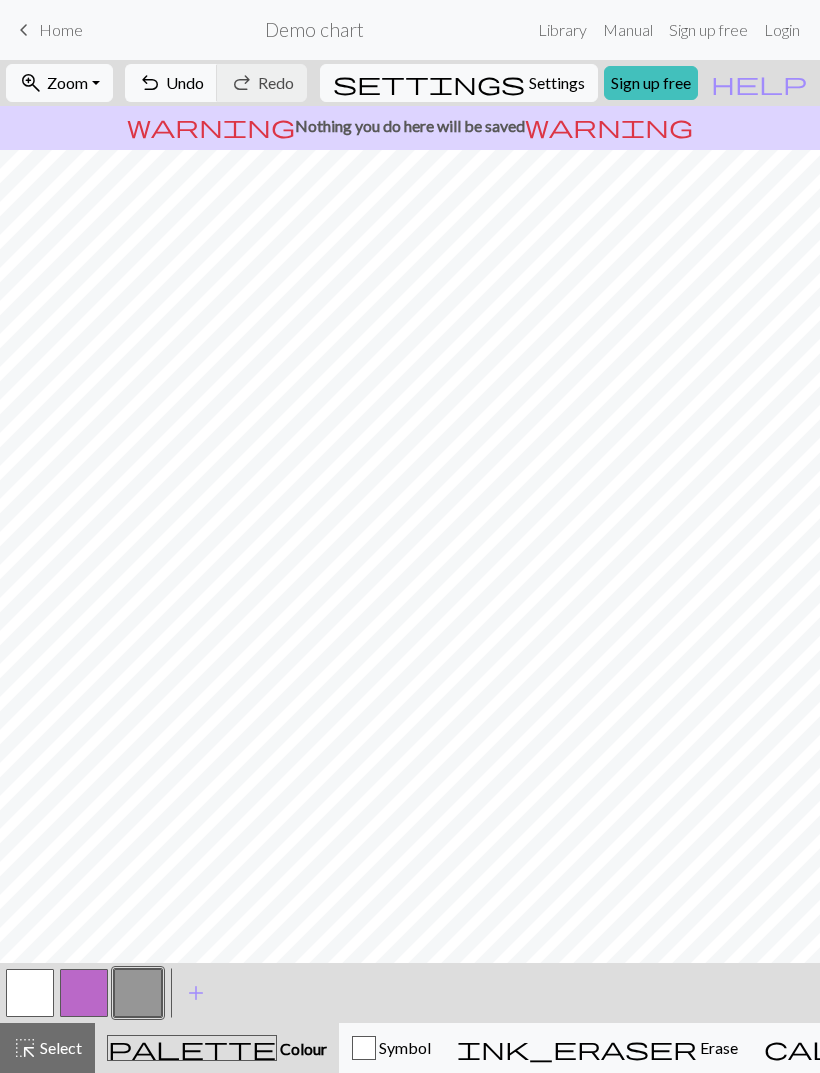 click on "ink_eraser   Erase   Erase" at bounding box center (597, 1048) 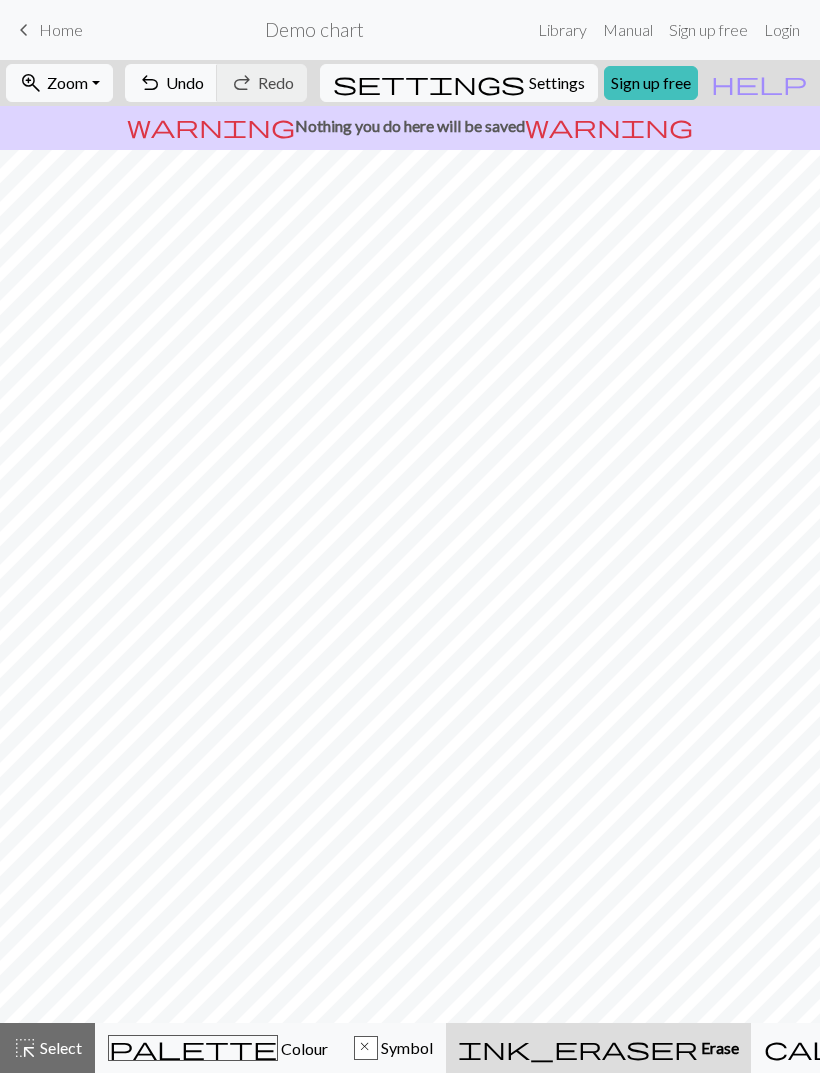 click on "Undo" at bounding box center (185, 82) 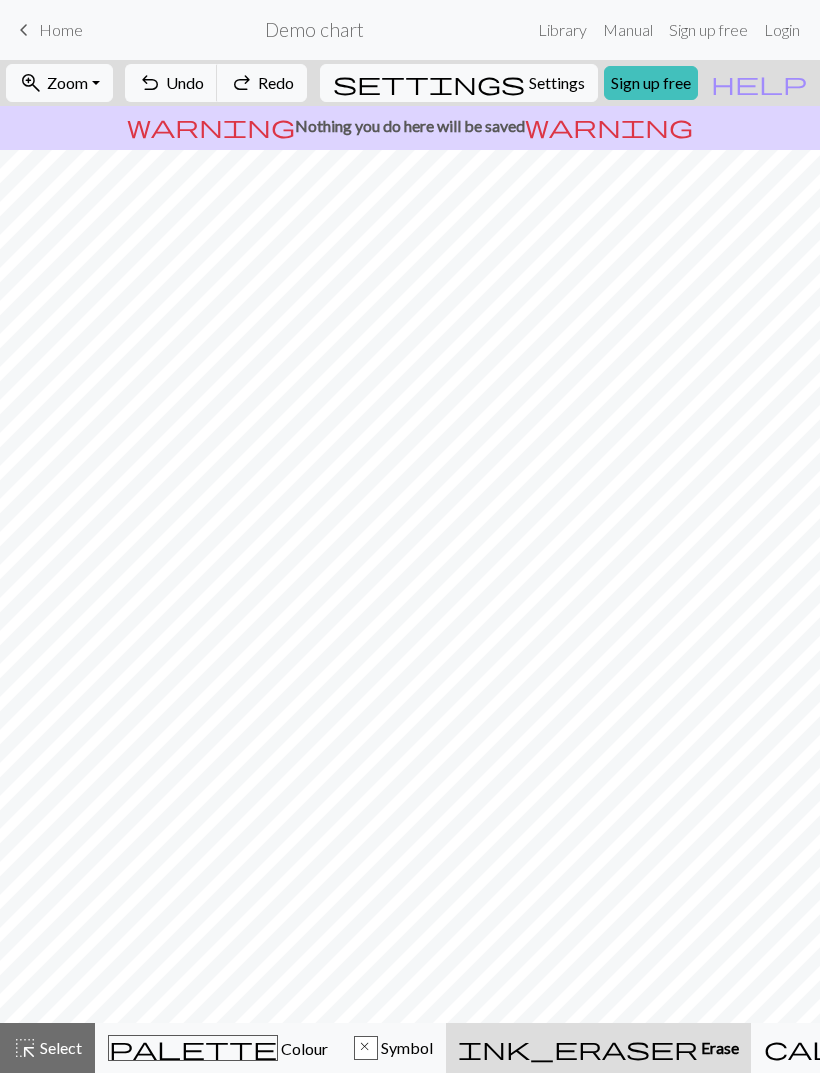 click on "Undo" at bounding box center (185, 82) 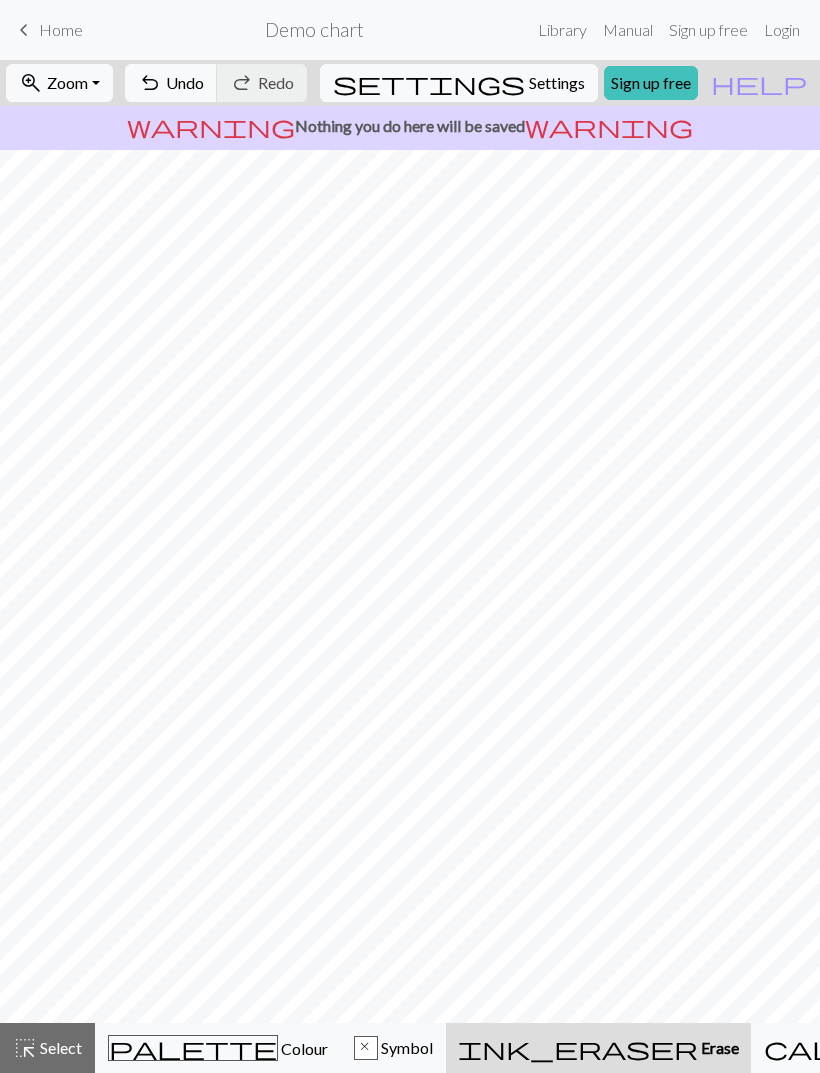 click on "undo" at bounding box center [150, 83] 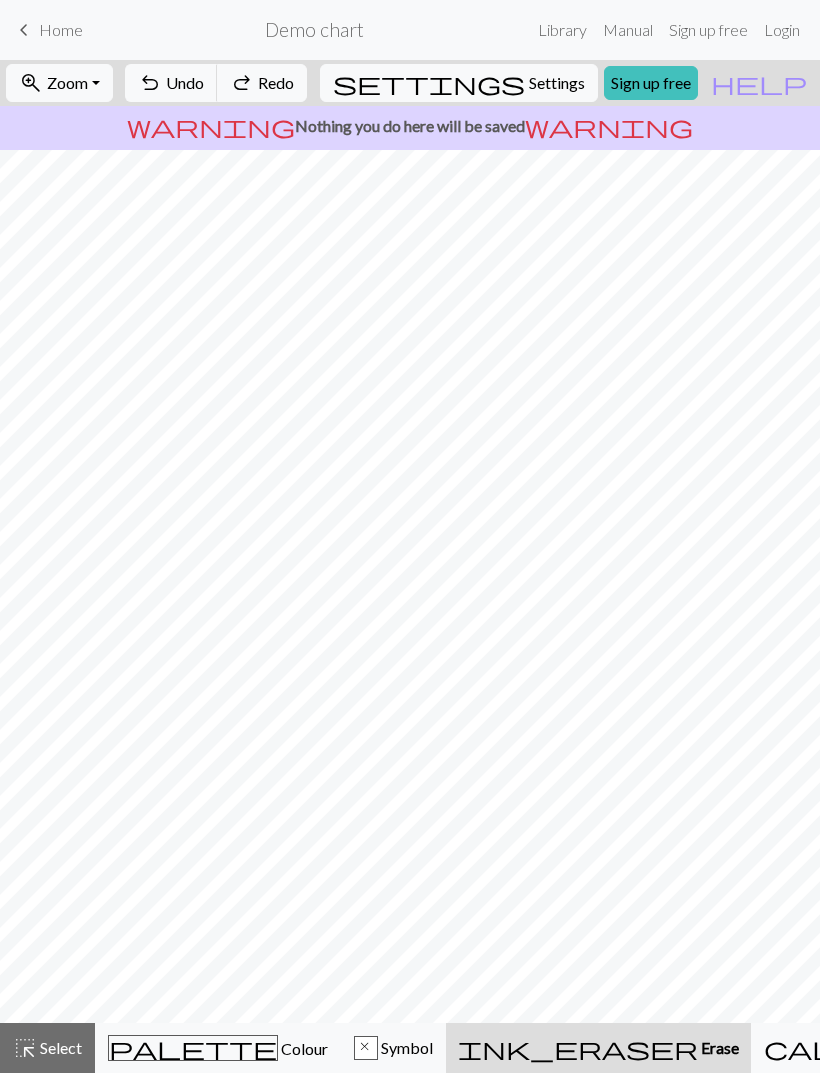 click on "highlight_alt   Select   Select" at bounding box center (47, 1048) 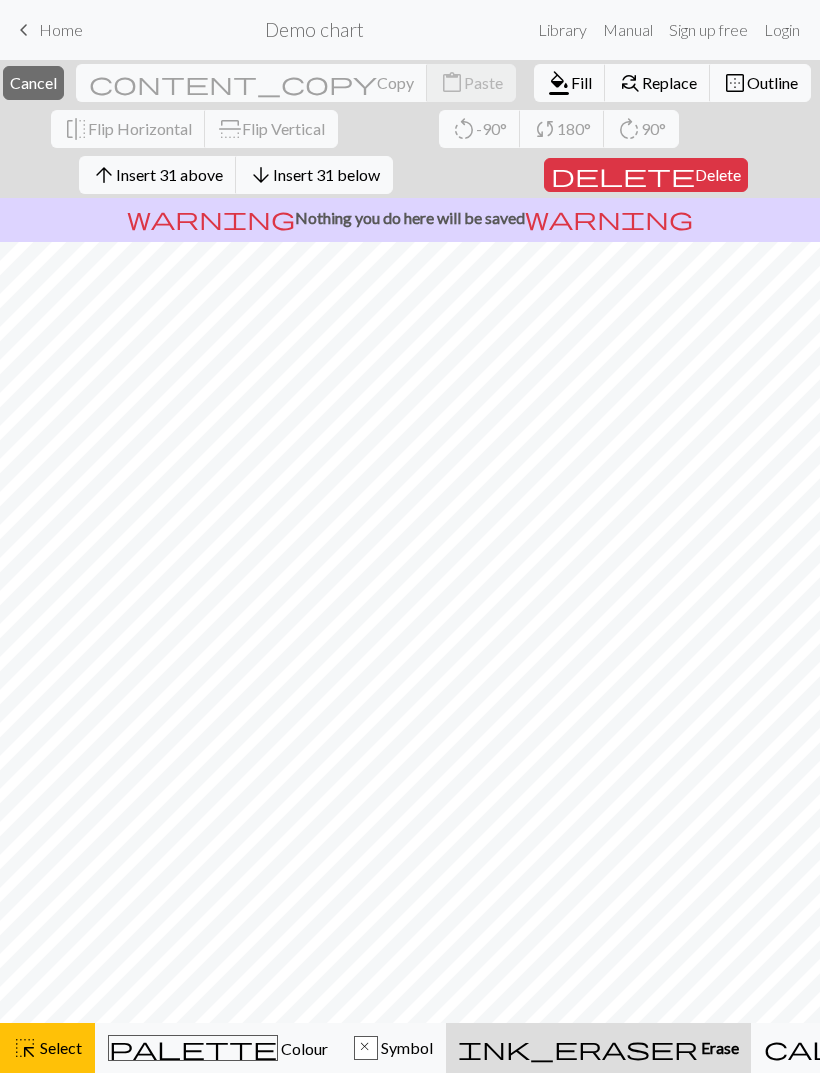 click on "Erase" at bounding box center (718, 1047) 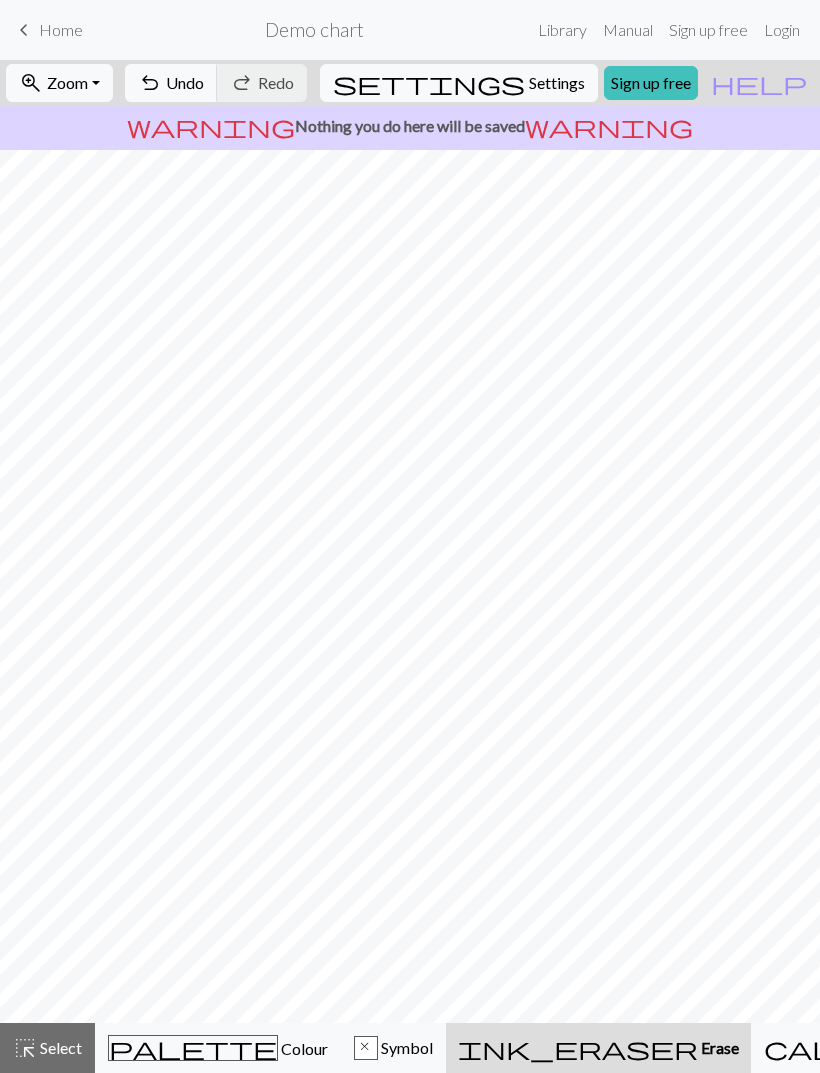 click on "Symbol" at bounding box center [405, 1047] 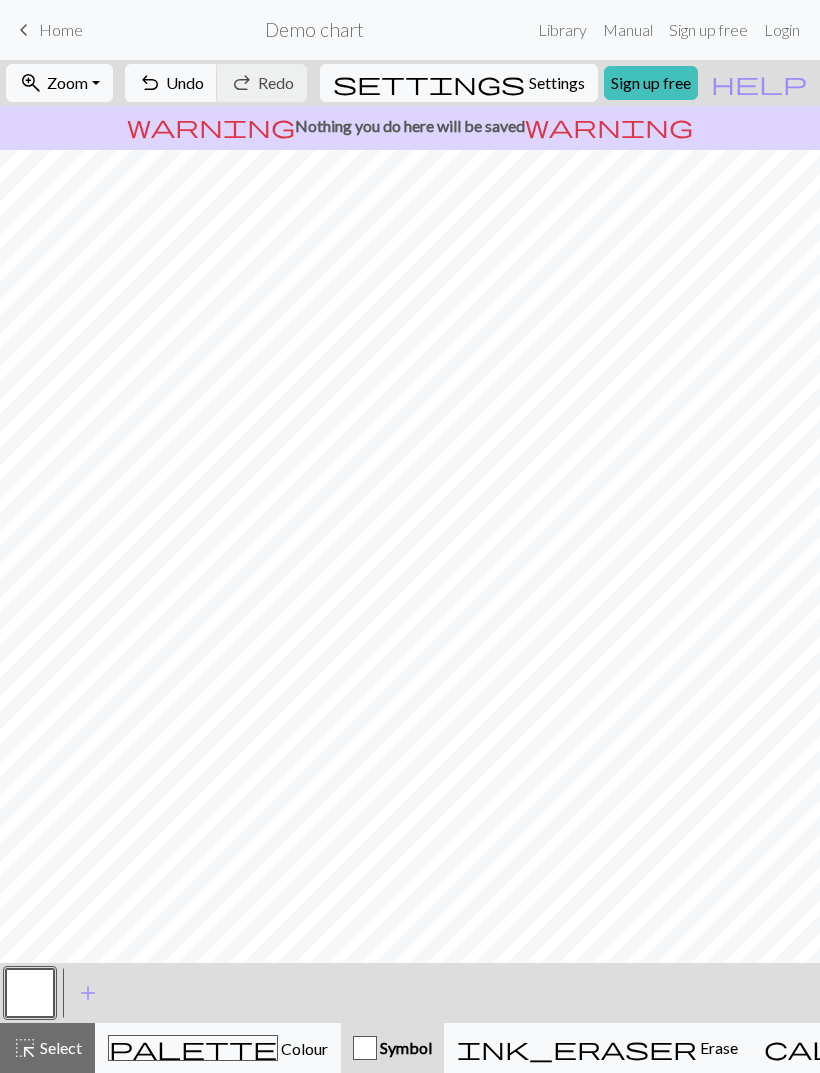 click on "Colour" at bounding box center [303, 1048] 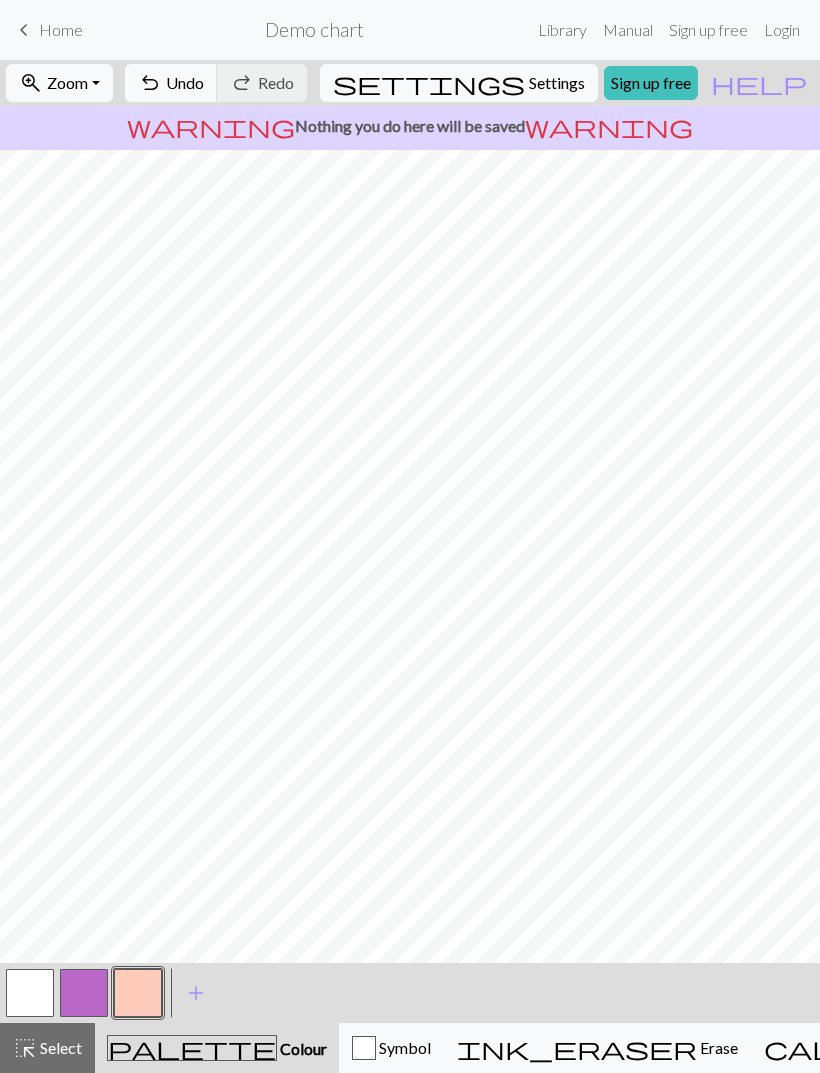 click on "undo" at bounding box center [150, 83] 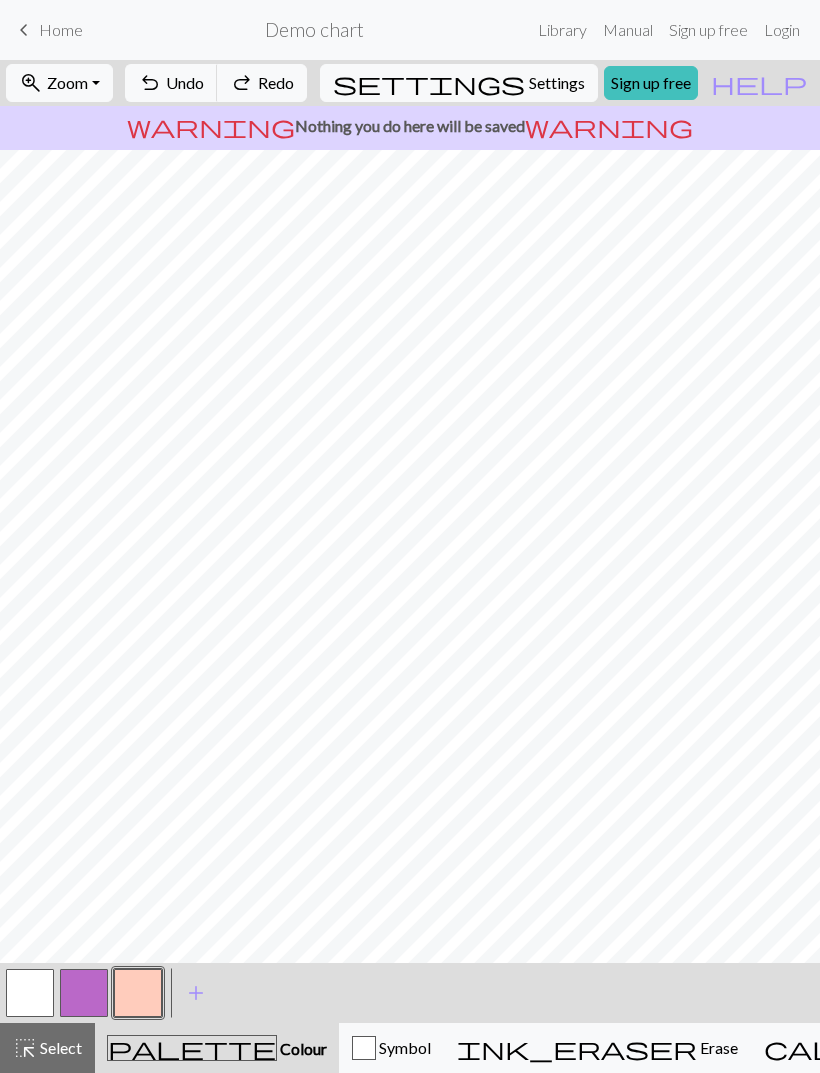 click on "Undo" at bounding box center (185, 82) 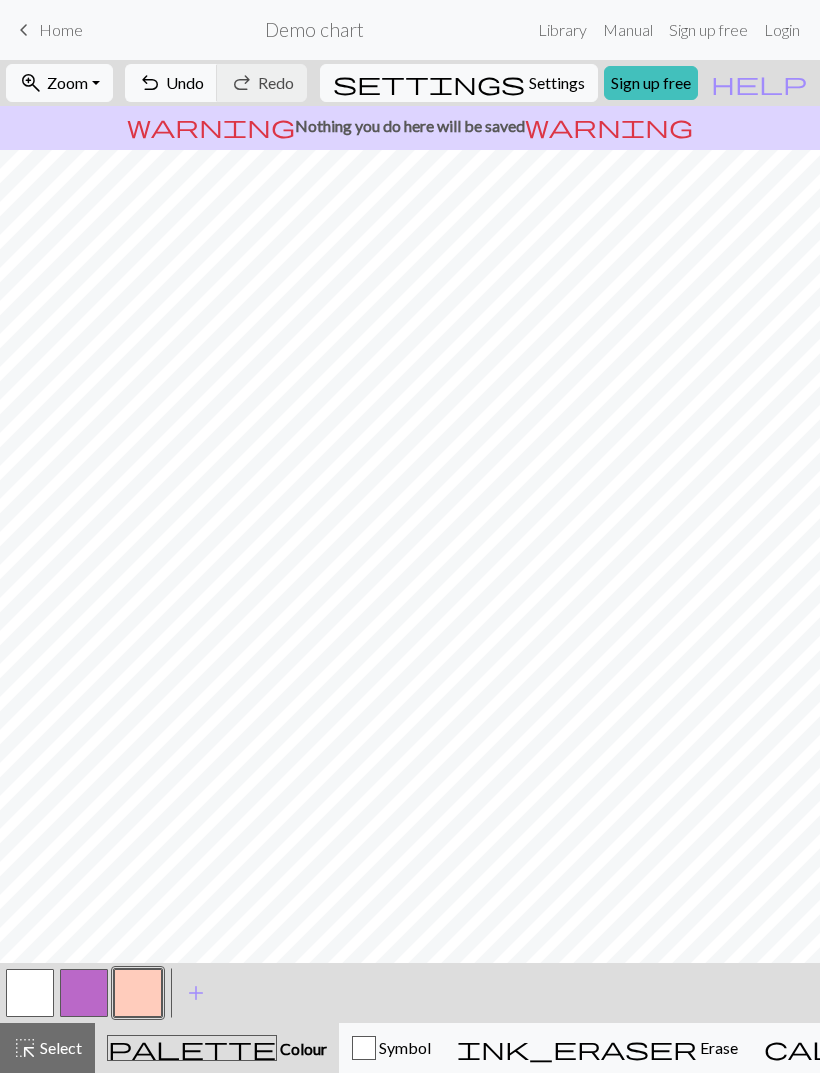 click on "Undo" at bounding box center [185, 82] 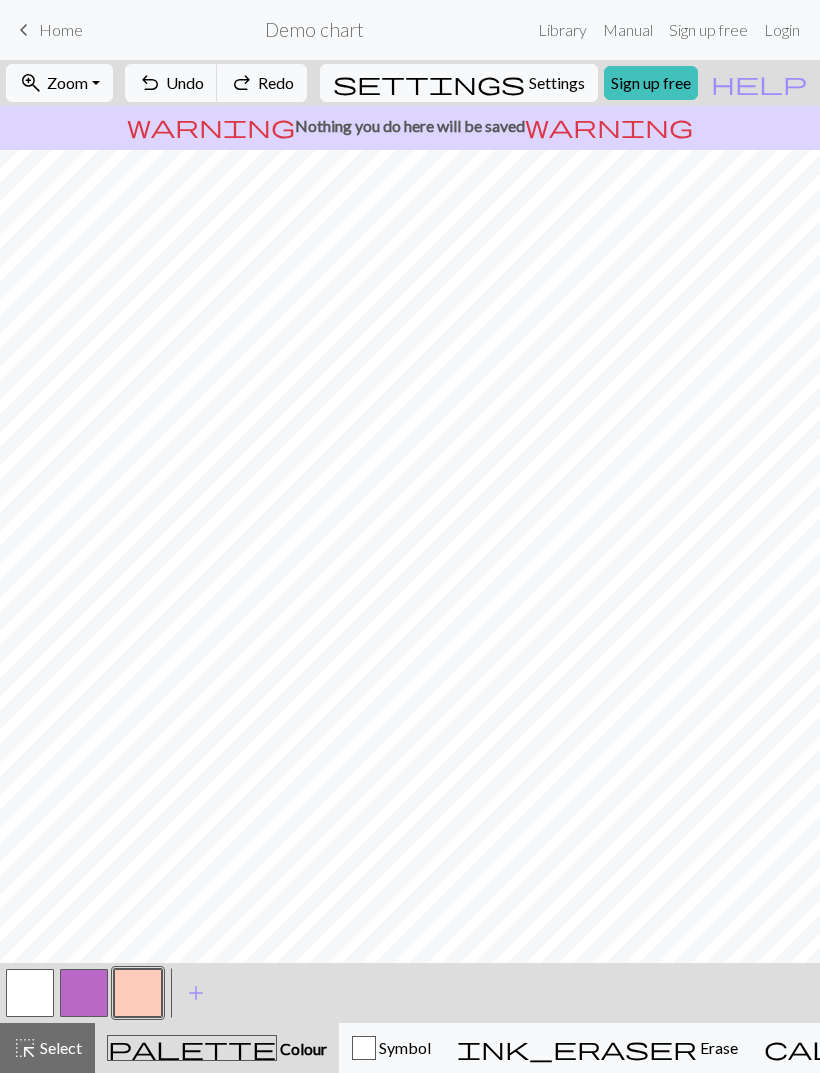 click on "Knitting mode" at bounding box center (1150, 1047) 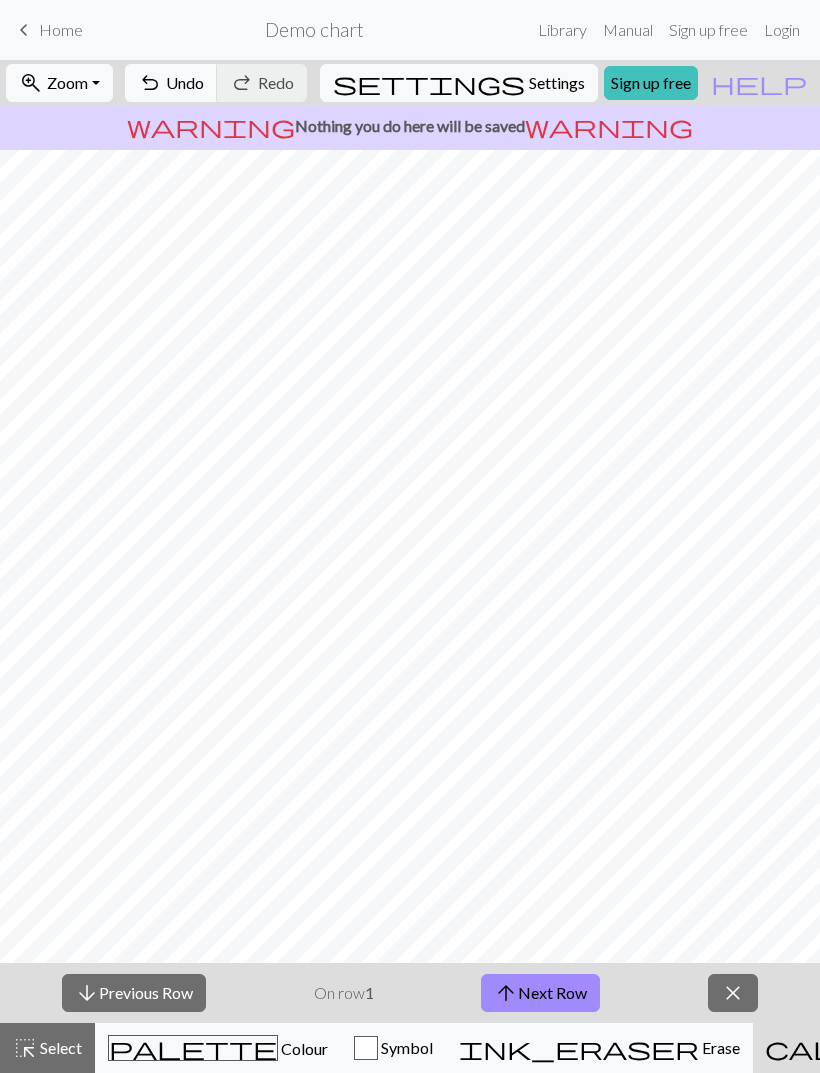 click on "arrow_upward  Next Row" at bounding box center (540, 993) 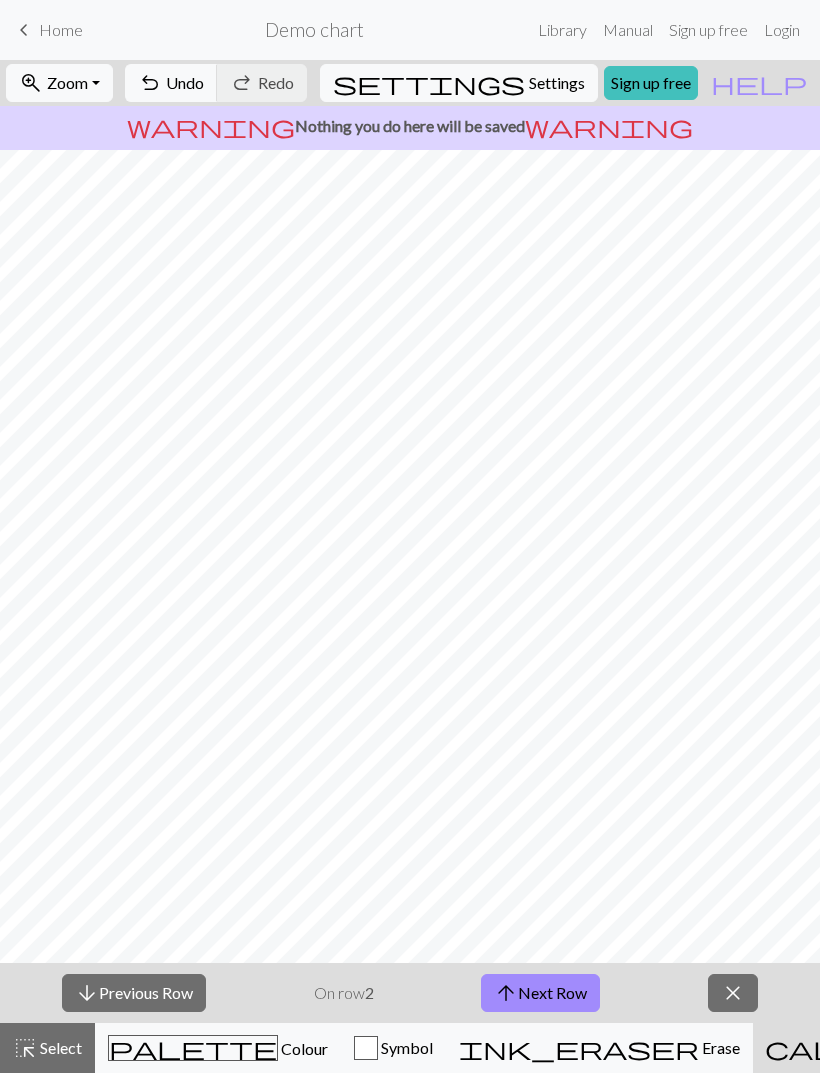 click on "arrow_upward  Next Row" at bounding box center (540, 993) 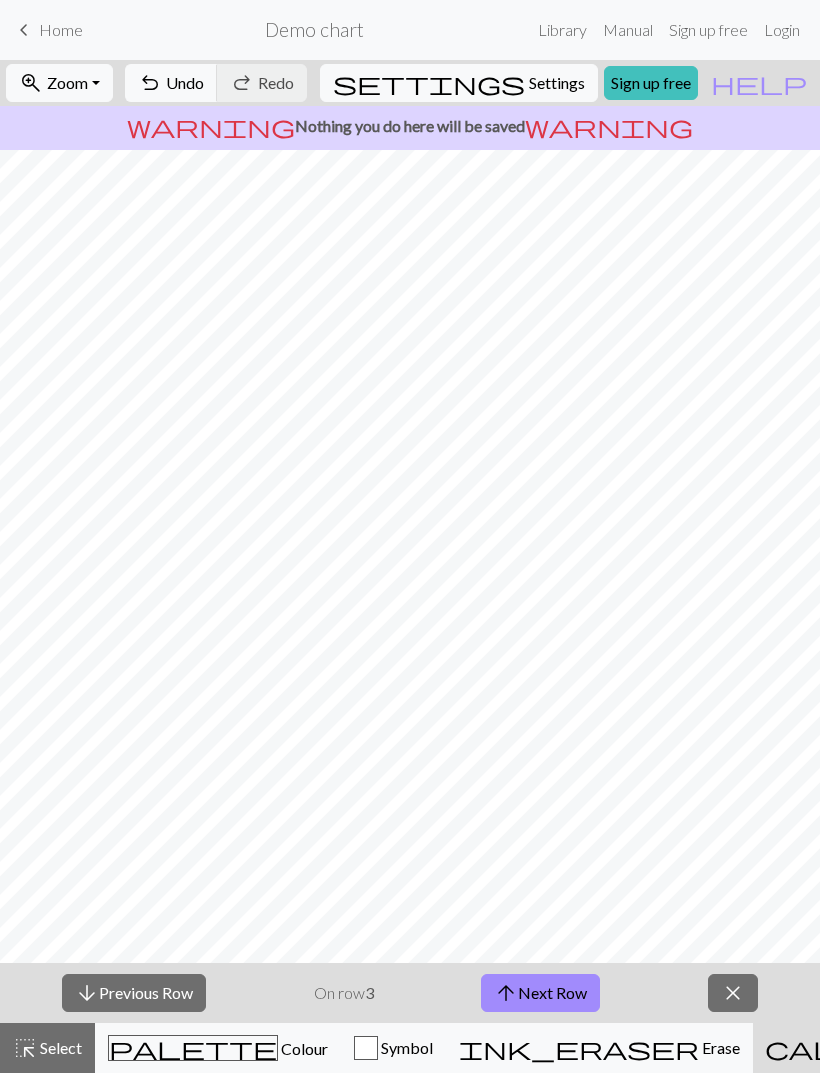 click on "arrow_upward  Next Row" at bounding box center [540, 993] 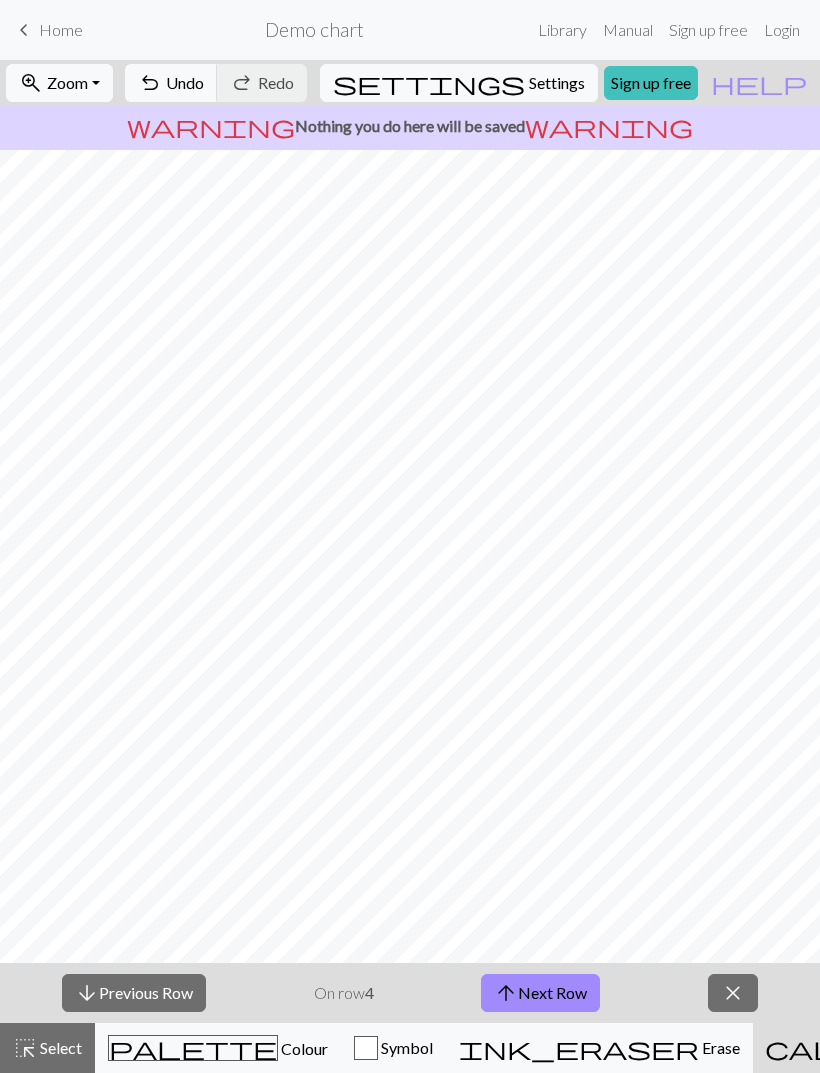 click on "arrow_upward  Next Row" at bounding box center (540, 993) 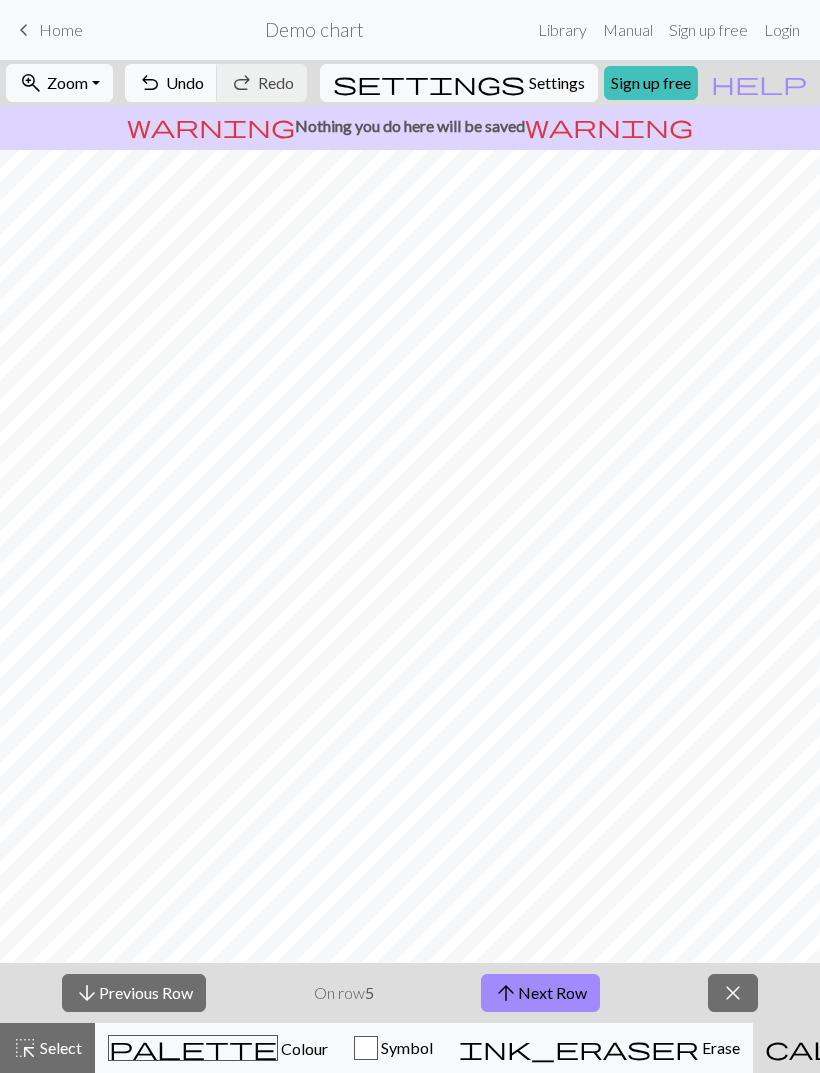 click on "arrow_upward  Next Row" at bounding box center (540, 993) 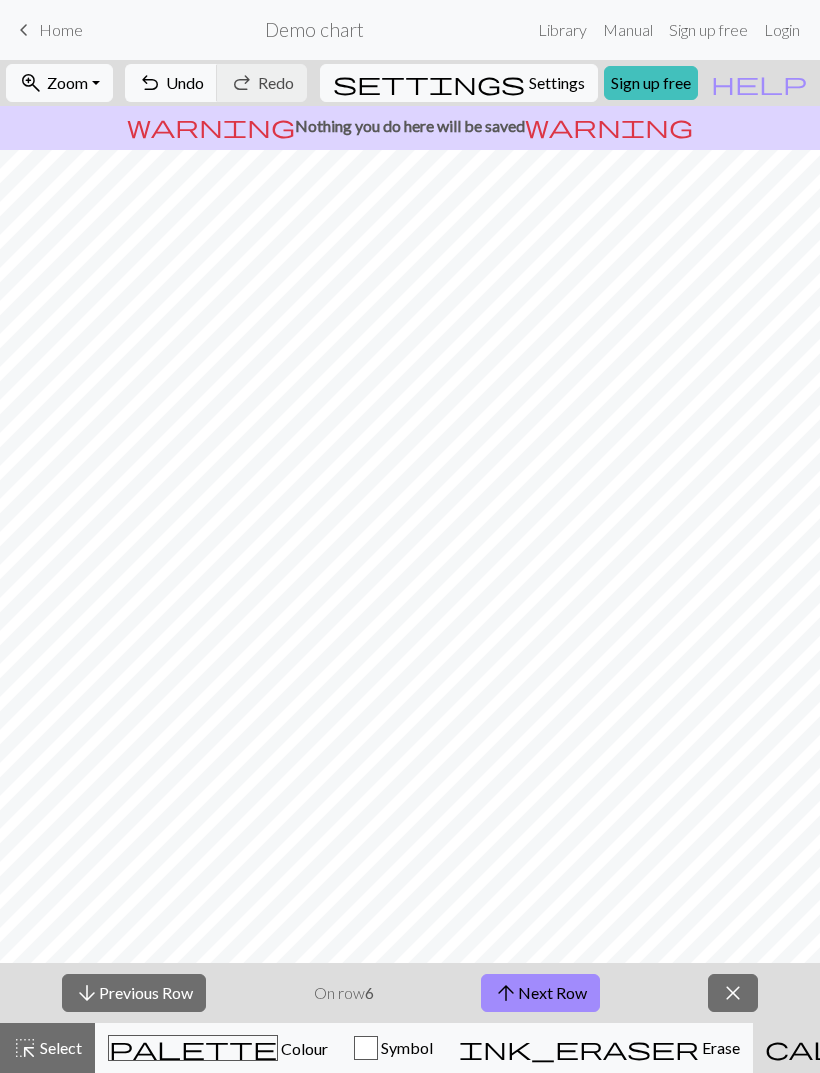 click on "arrow_upward  Next Row" at bounding box center [540, 993] 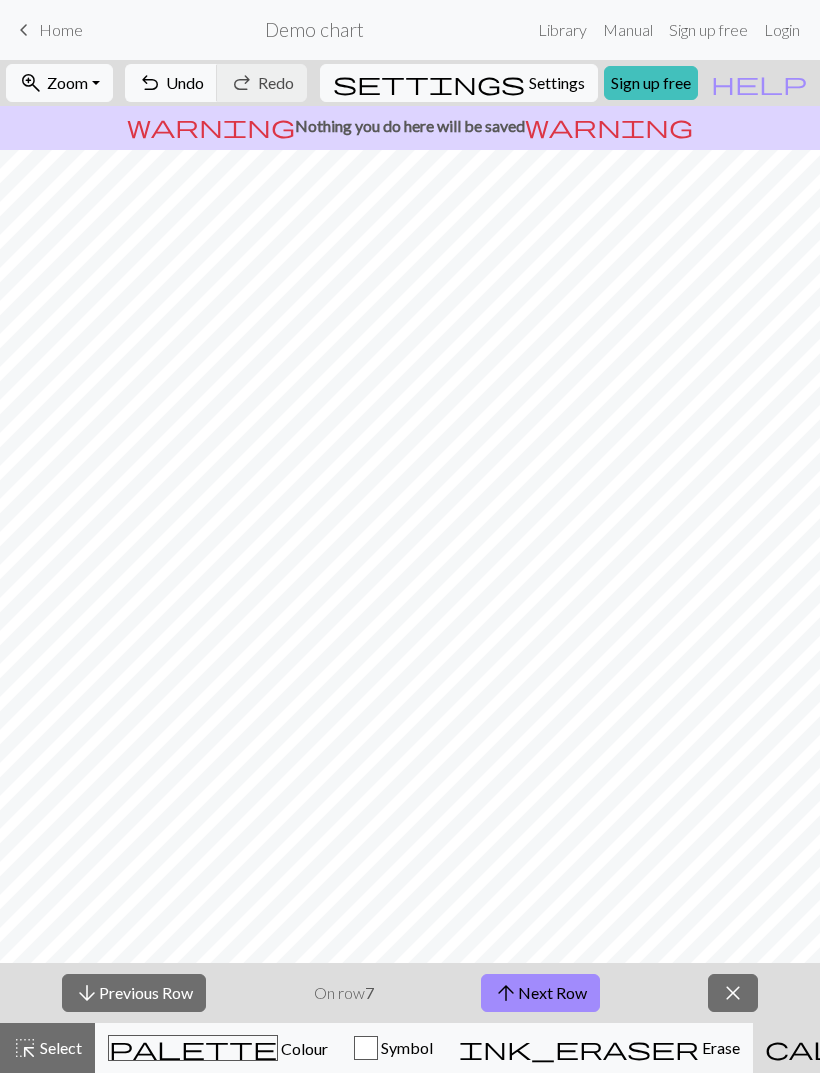 click on "arrow_upward  Next Row" at bounding box center (540, 993) 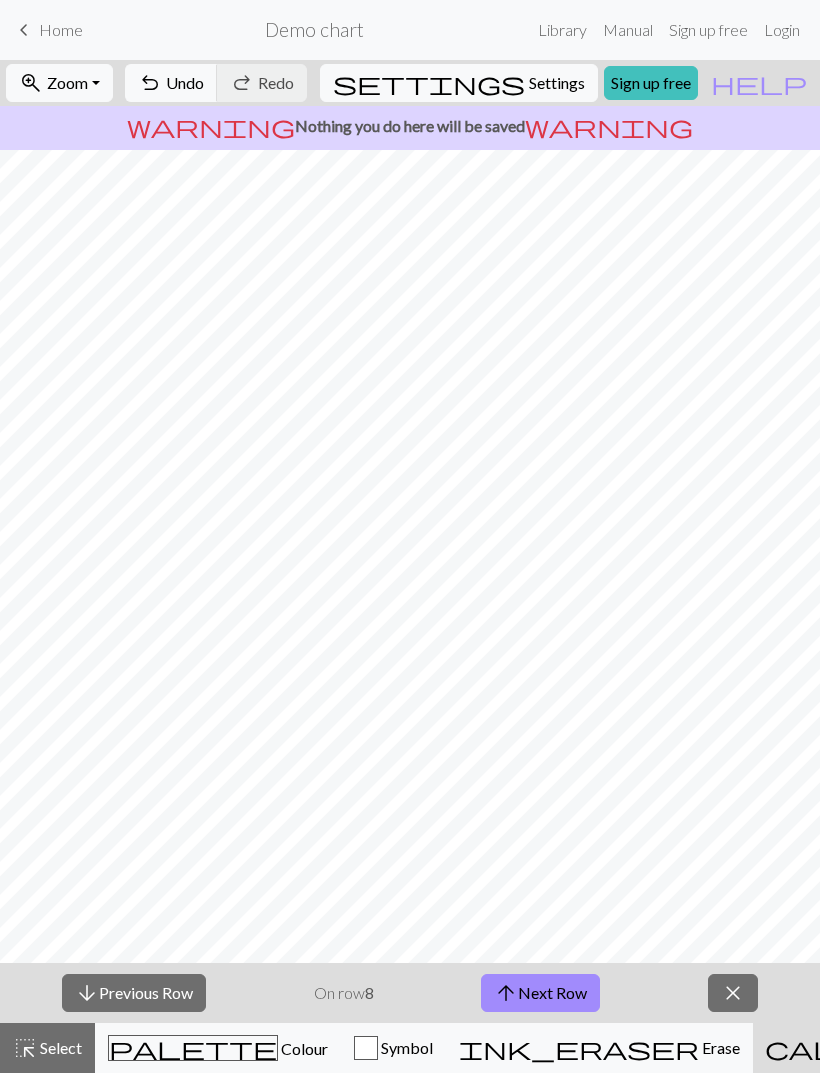 click on "arrow_upward  Next Row" at bounding box center (540, 993) 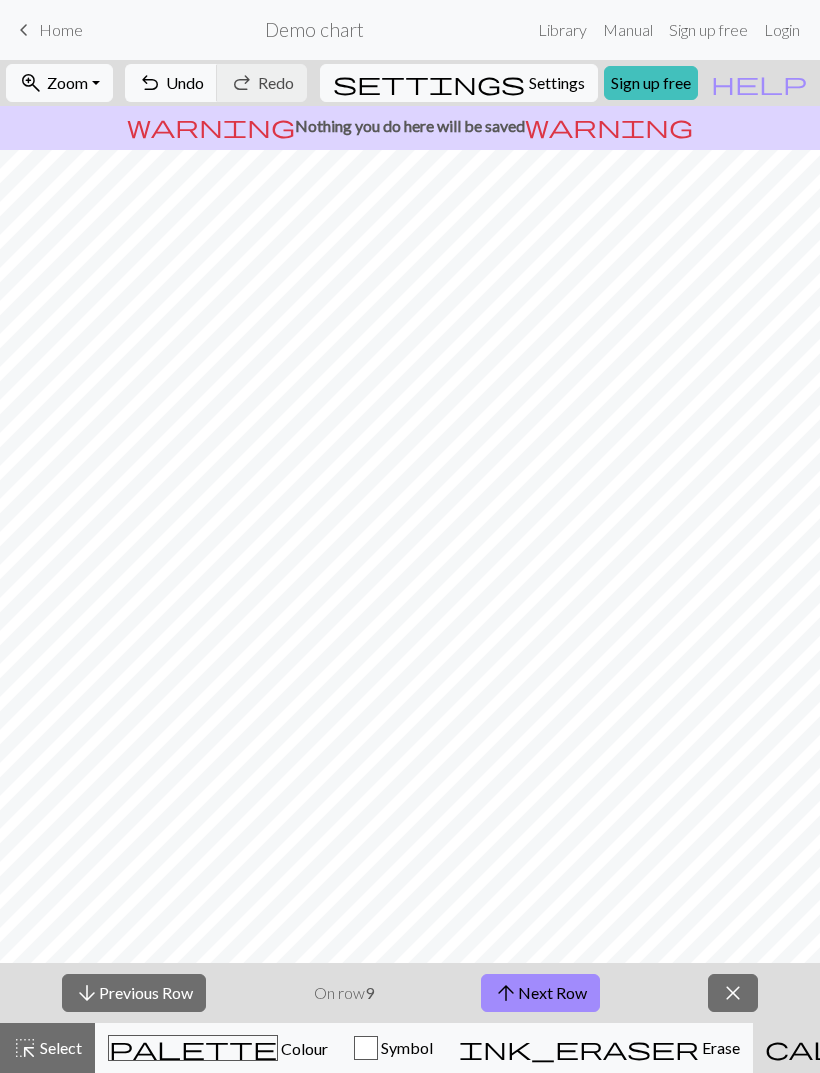 click on "arrow_upward  Next Row" at bounding box center [540, 993] 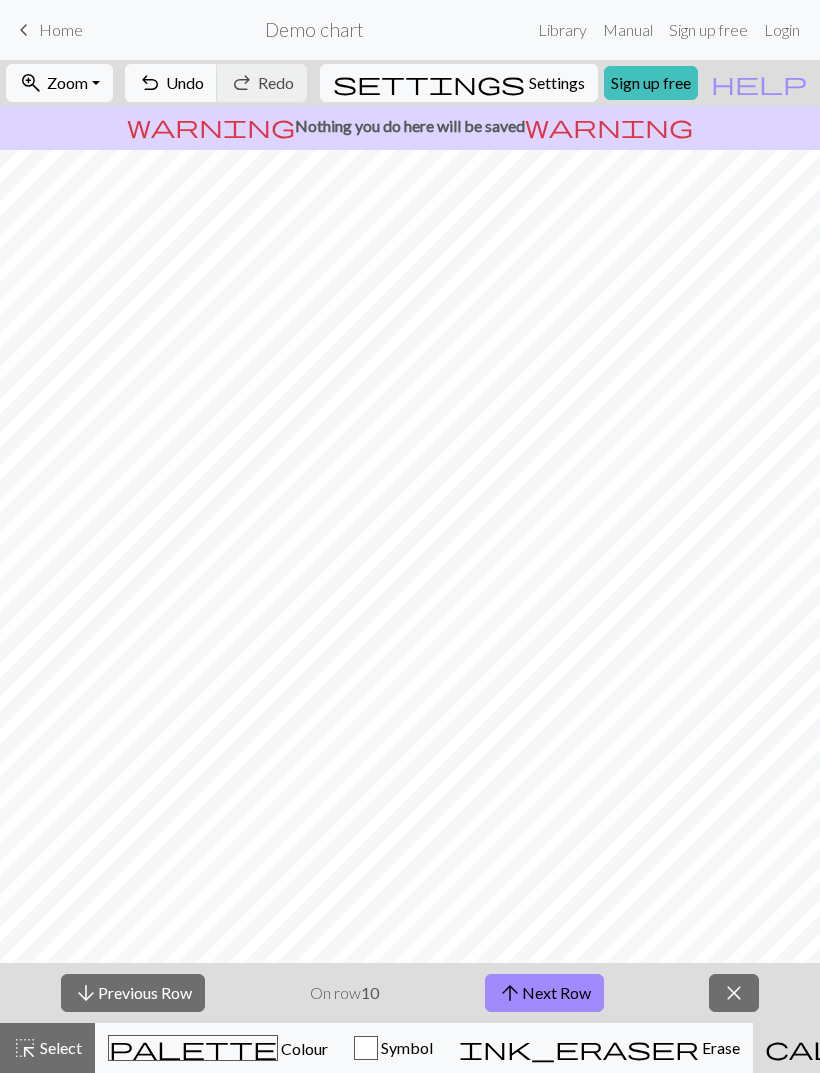 click on "arrow_upward  Next Row" at bounding box center [544, 993] 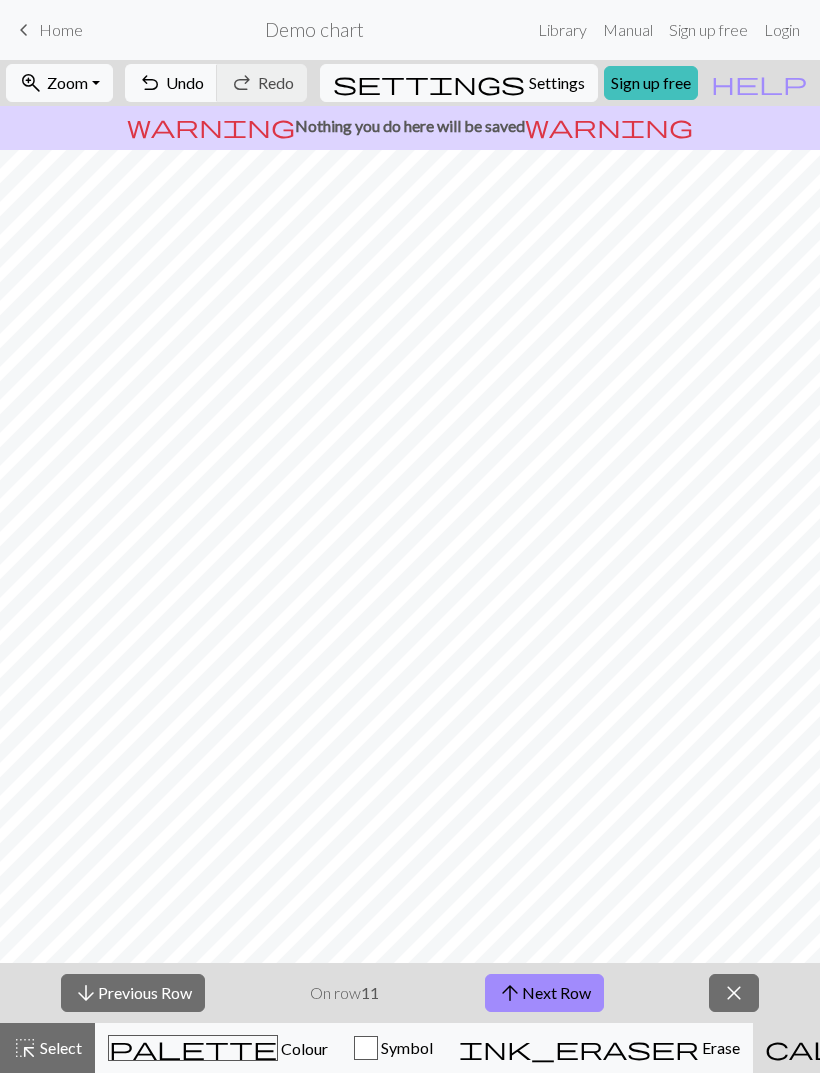 click on "arrow_upward  Next Row" at bounding box center (544, 993) 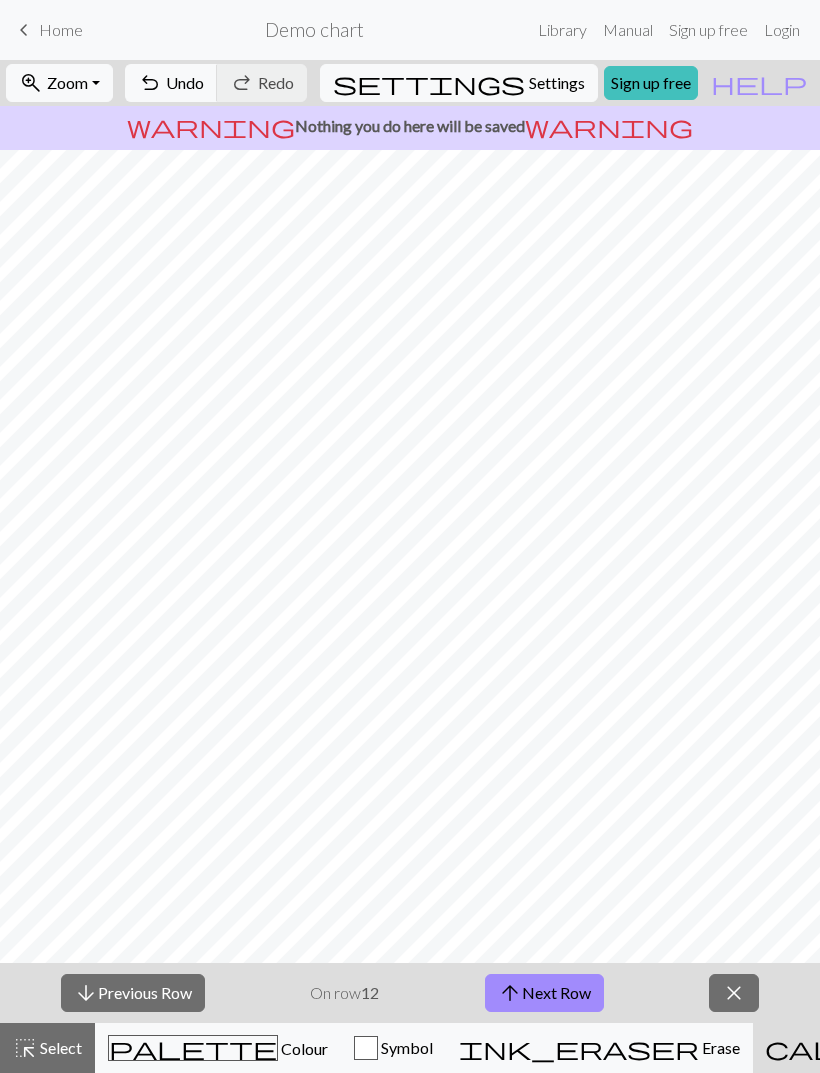click on "arrow_upward  Next Row" at bounding box center [544, 993] 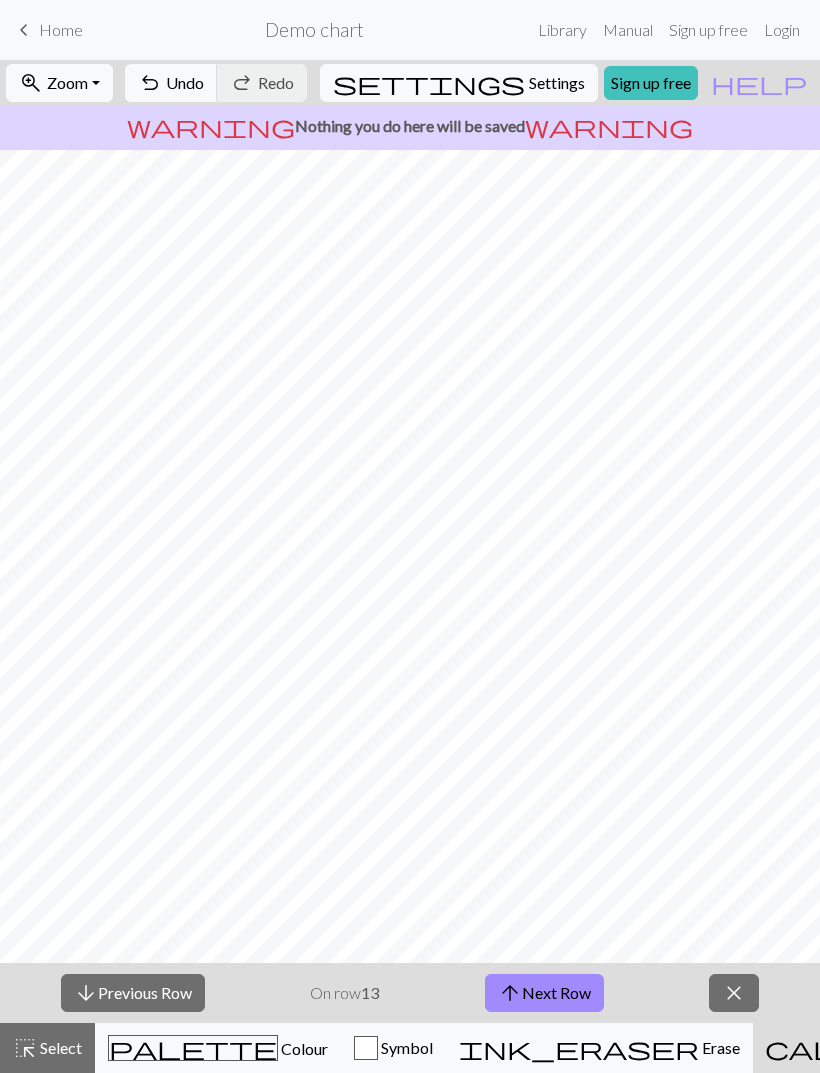 click on "arrow_upward  Next Row" at bounding box center (544, 993) 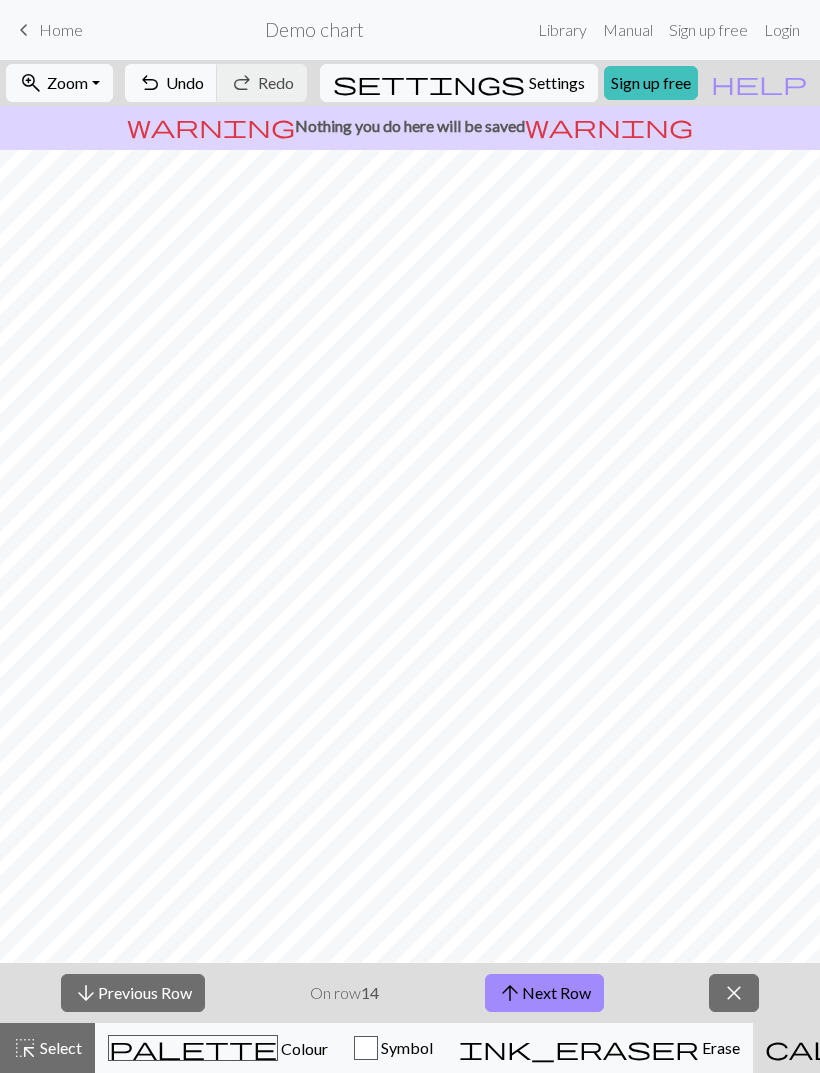 click on "arrow_upward  Next Row" at bounding box center (544, 993) 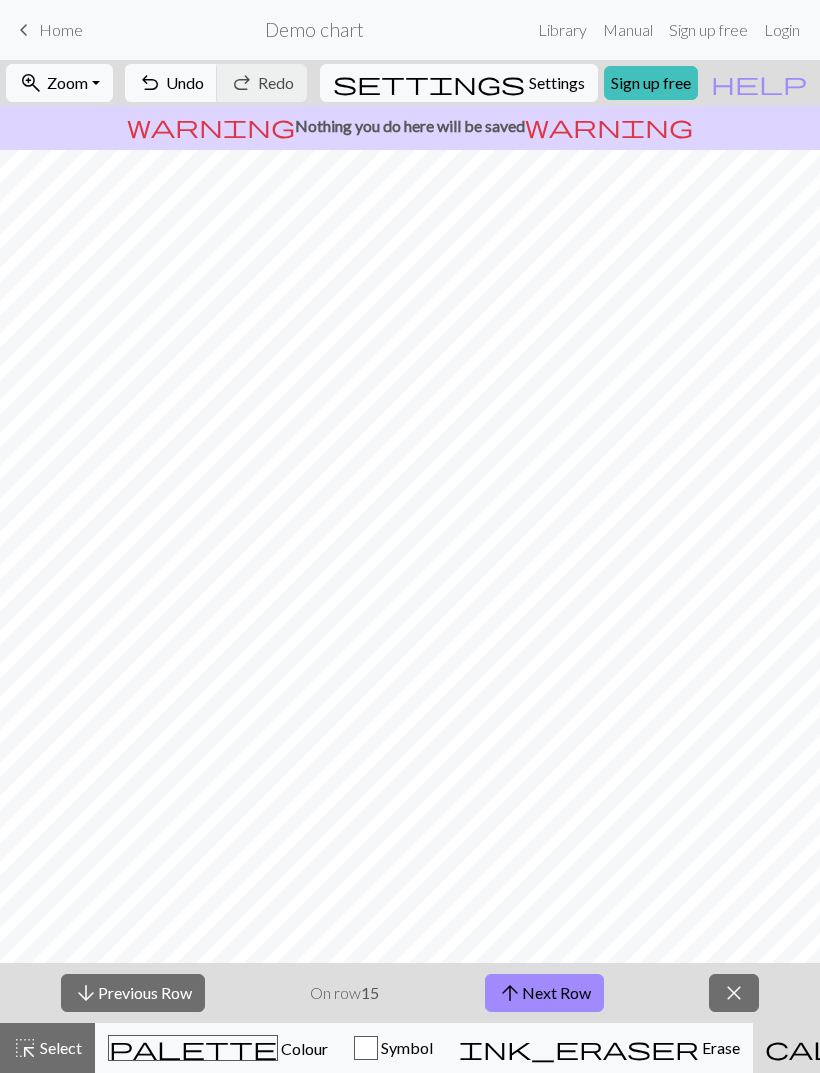click on "arrow_downward Previous Row On row  15 arrow_upward  Next Row close" at bounding box center [410, 993] 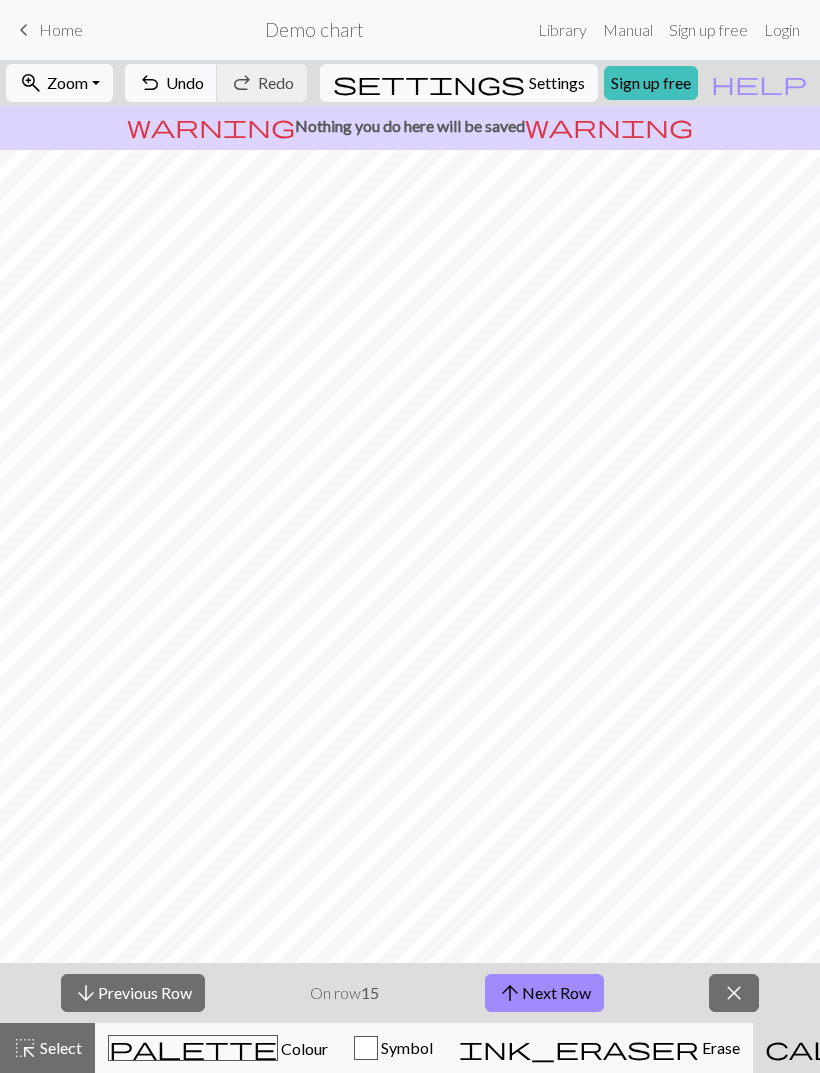 click on "close" at bounding box center [734, 993] 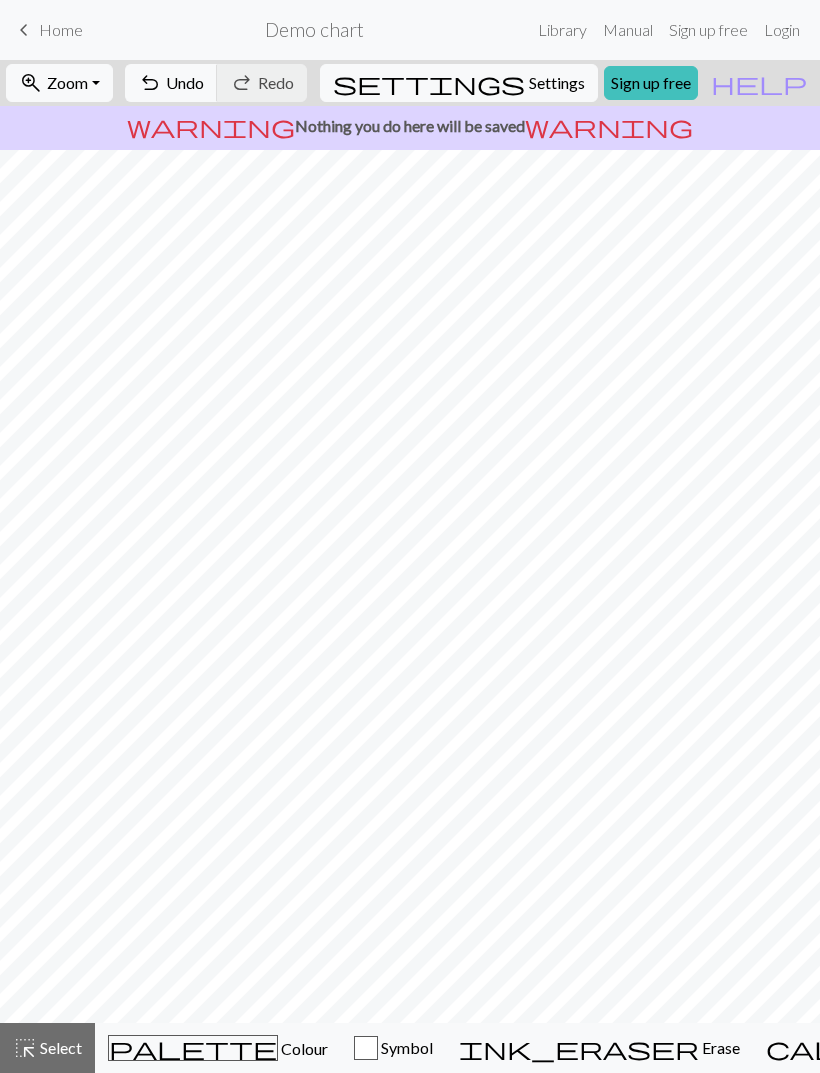 click on "help" at bounding box center (759, 83) 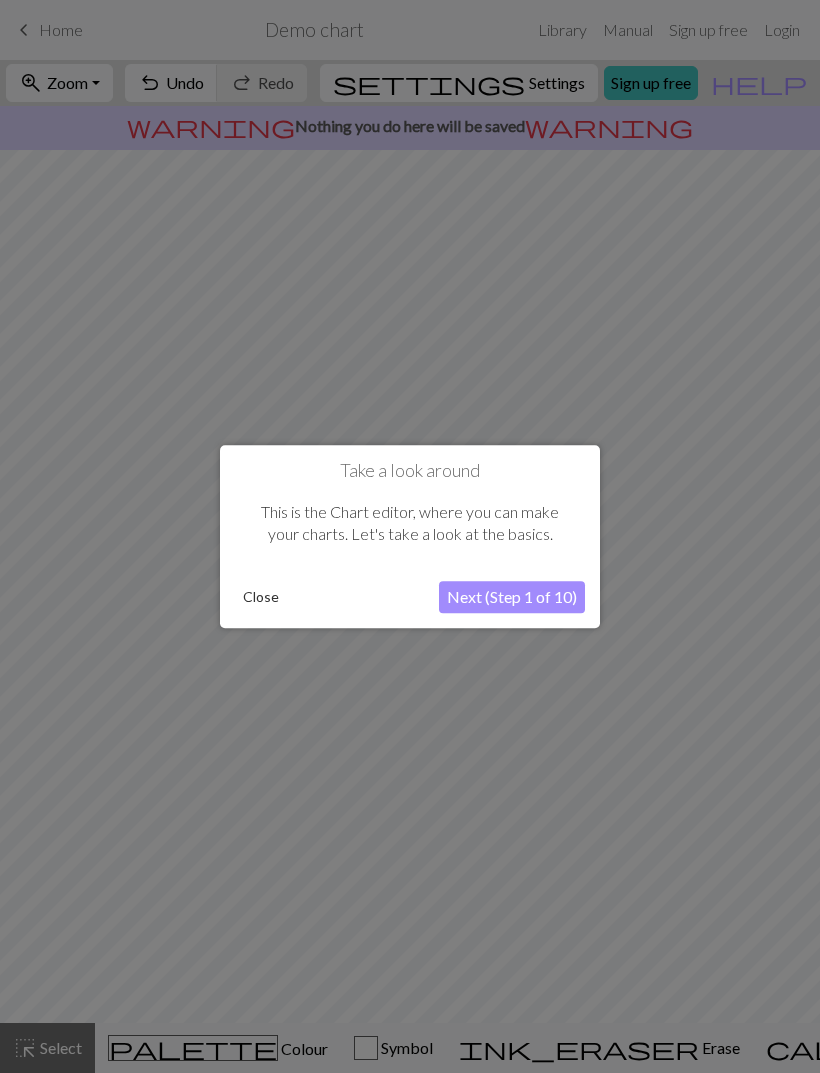 click on "Close" at bounding box center (261, 597) 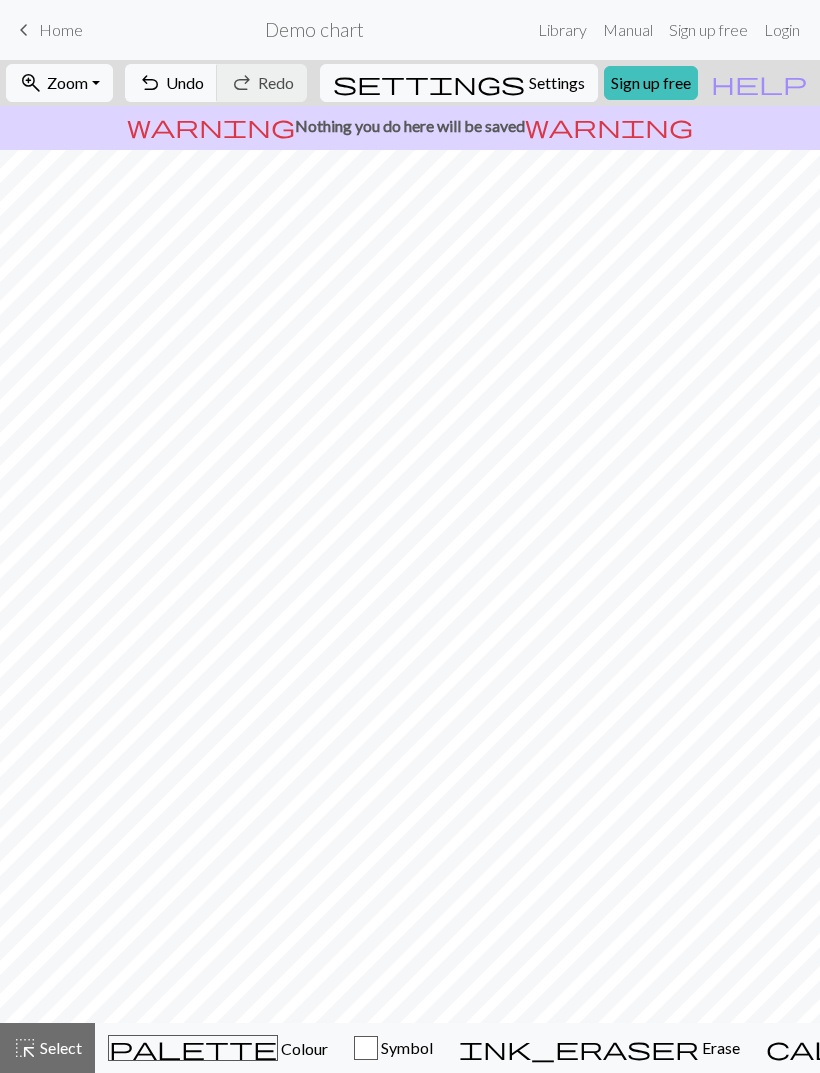 click on "Settings" at bounding box center [557, 83] 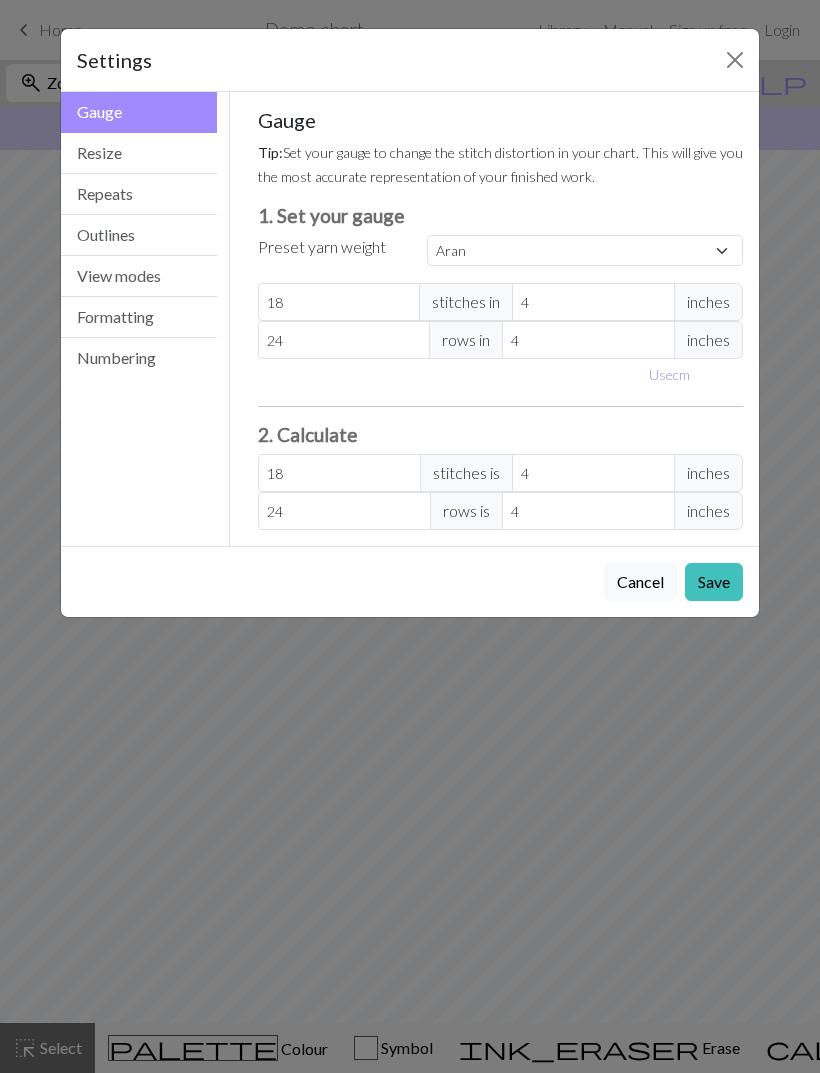 click on "Outlines" at bounding box center (139, 235) 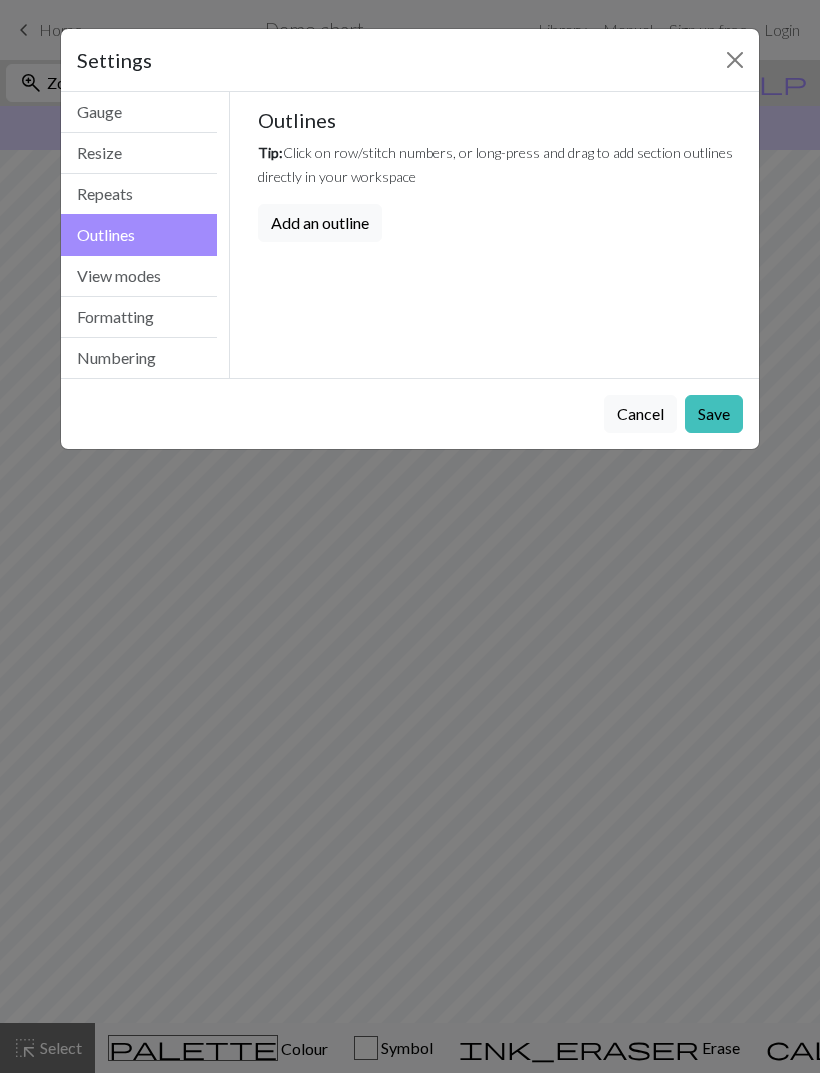 click on "Add an outline" at bounding box center (320, 223) 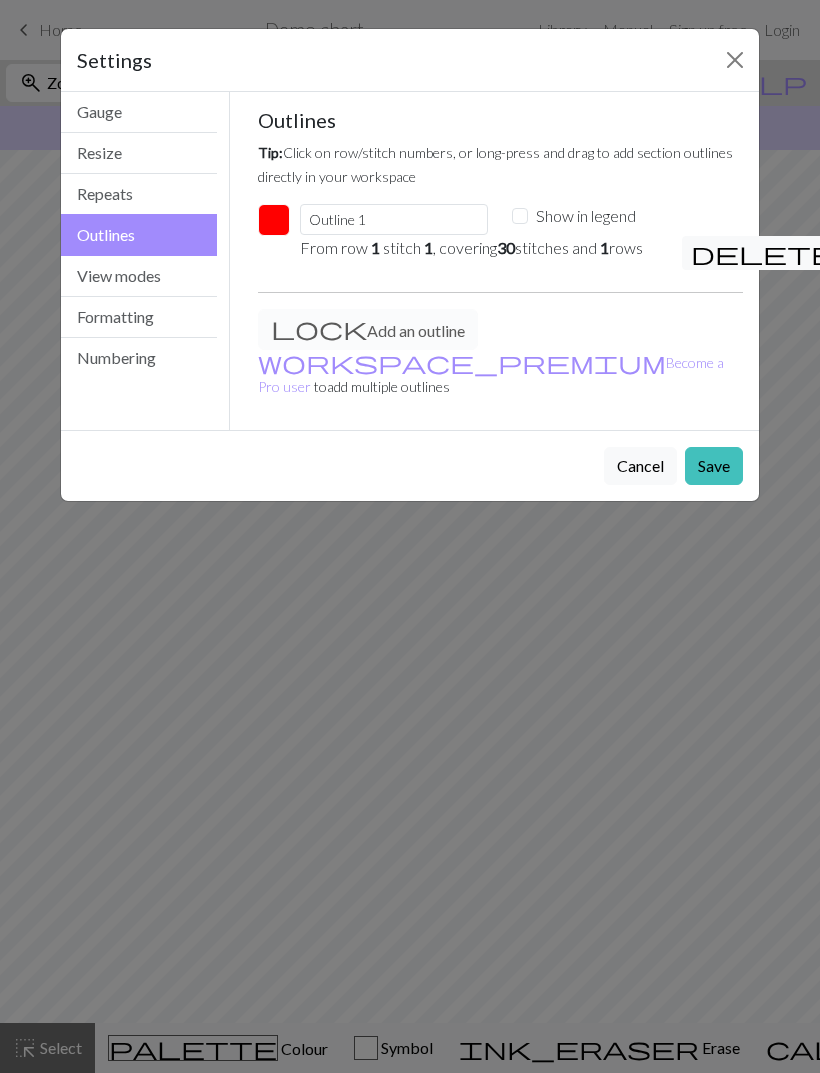 click on "View modes" at bounding box center (139, 276) 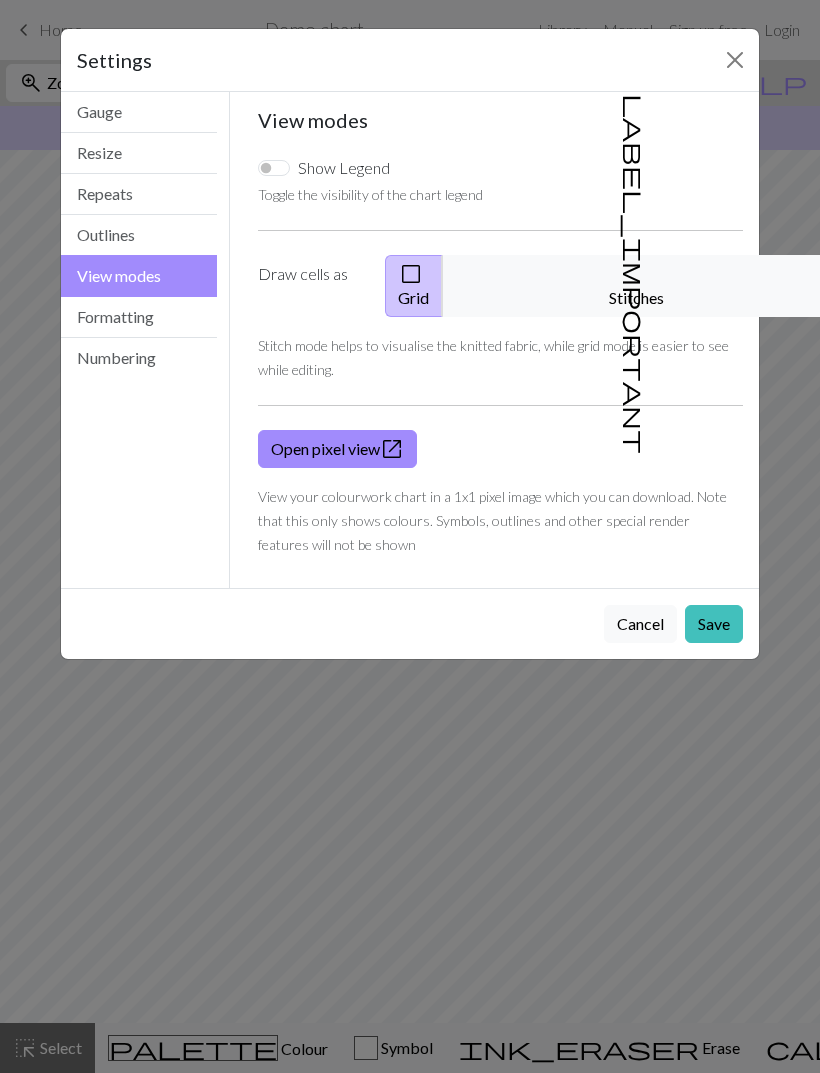 click on "Gauge" at bounding box center [139, 112] 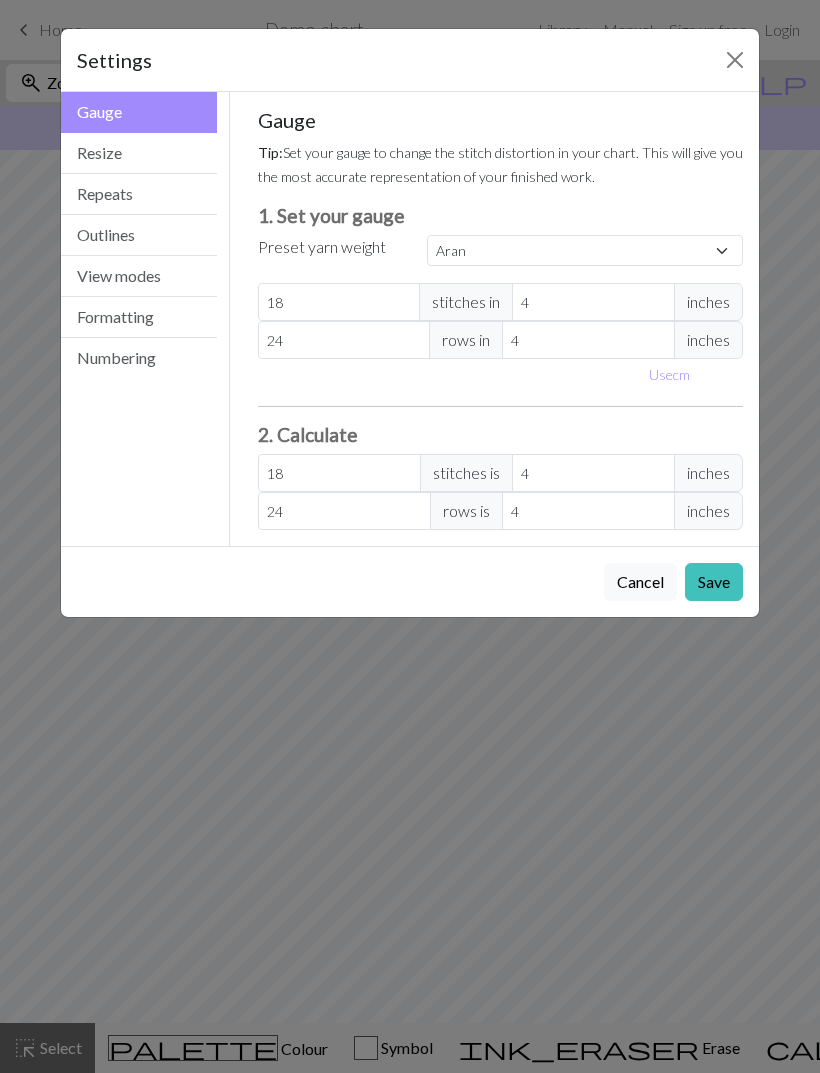 click on "Repeats" at bounding box center [139, 194] 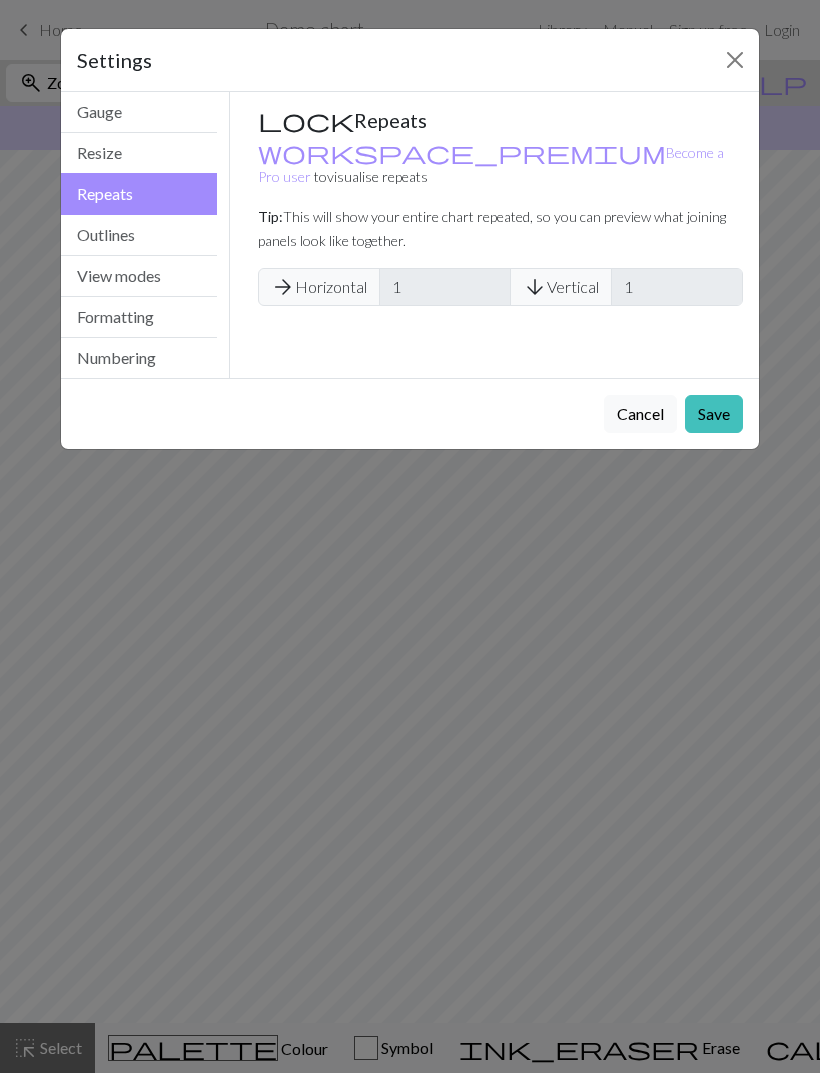 click on "Outlines" at bounding box center [139, 235] 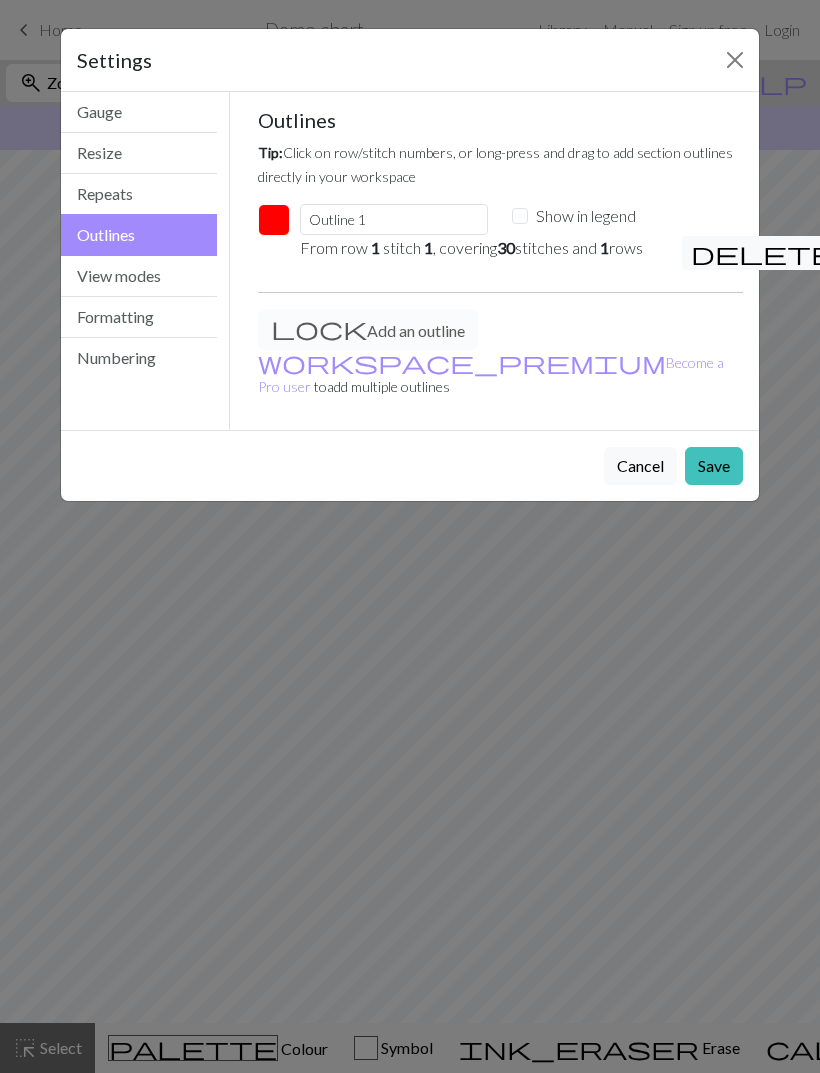 click on "1" at bounding box center [604, 247] 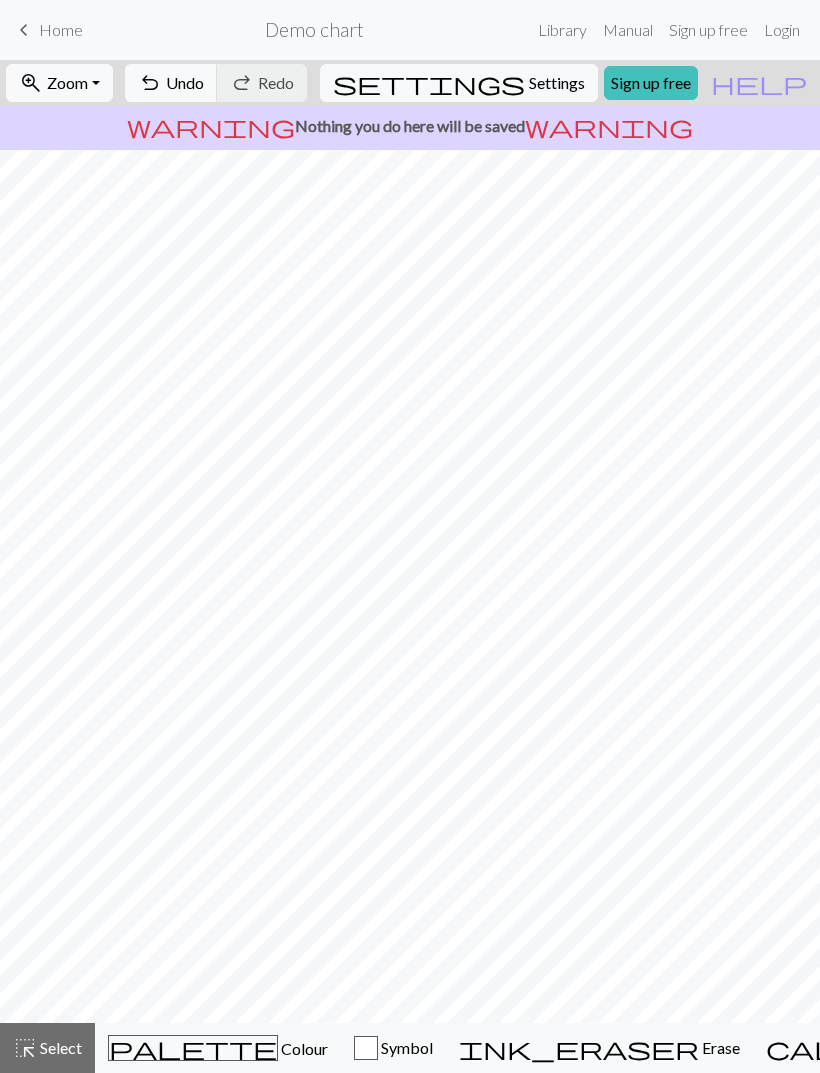 click on "Manual" at bounding box center [628, 30] 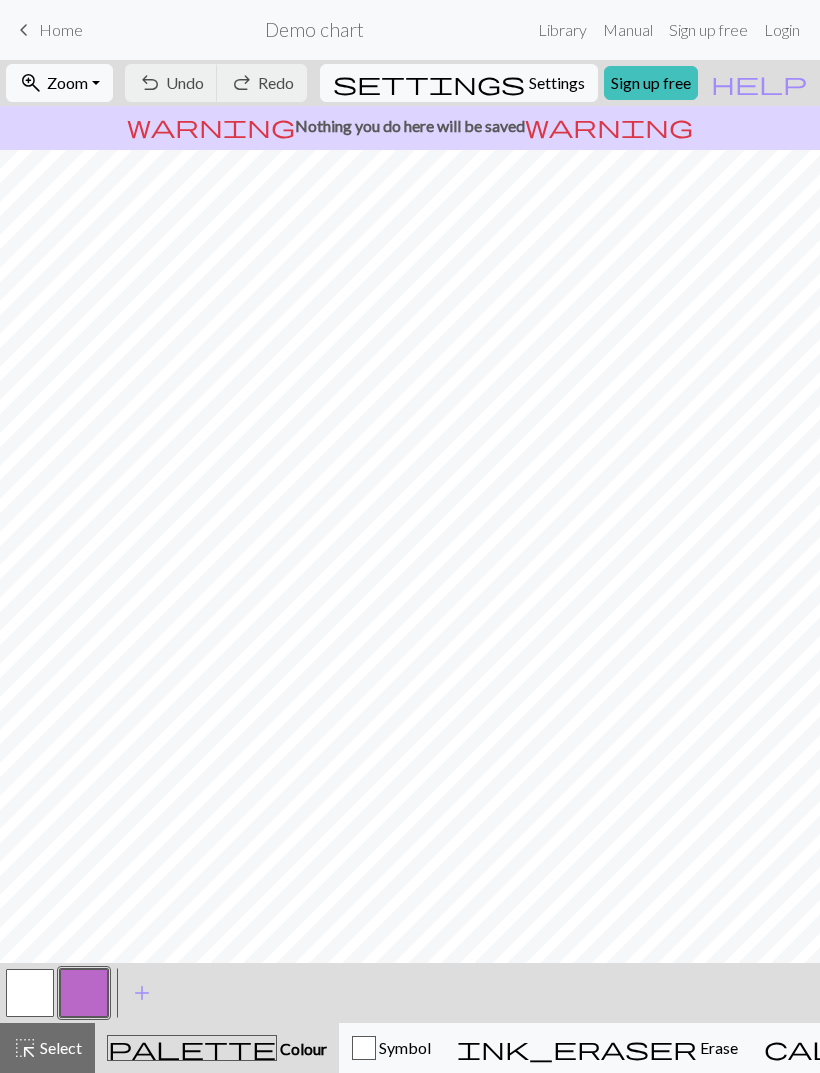 scroll, scrollTop: 0, scrollLeft: 0, axis: both 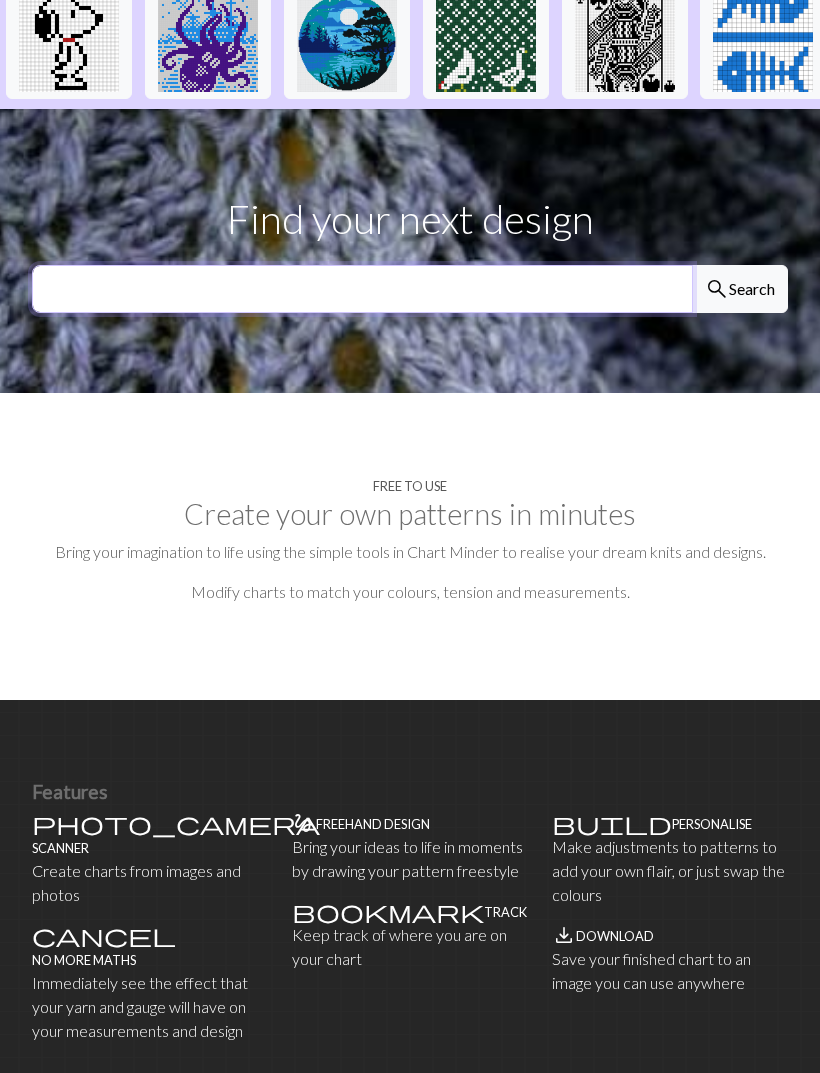 click at bounding box center [362, 289] 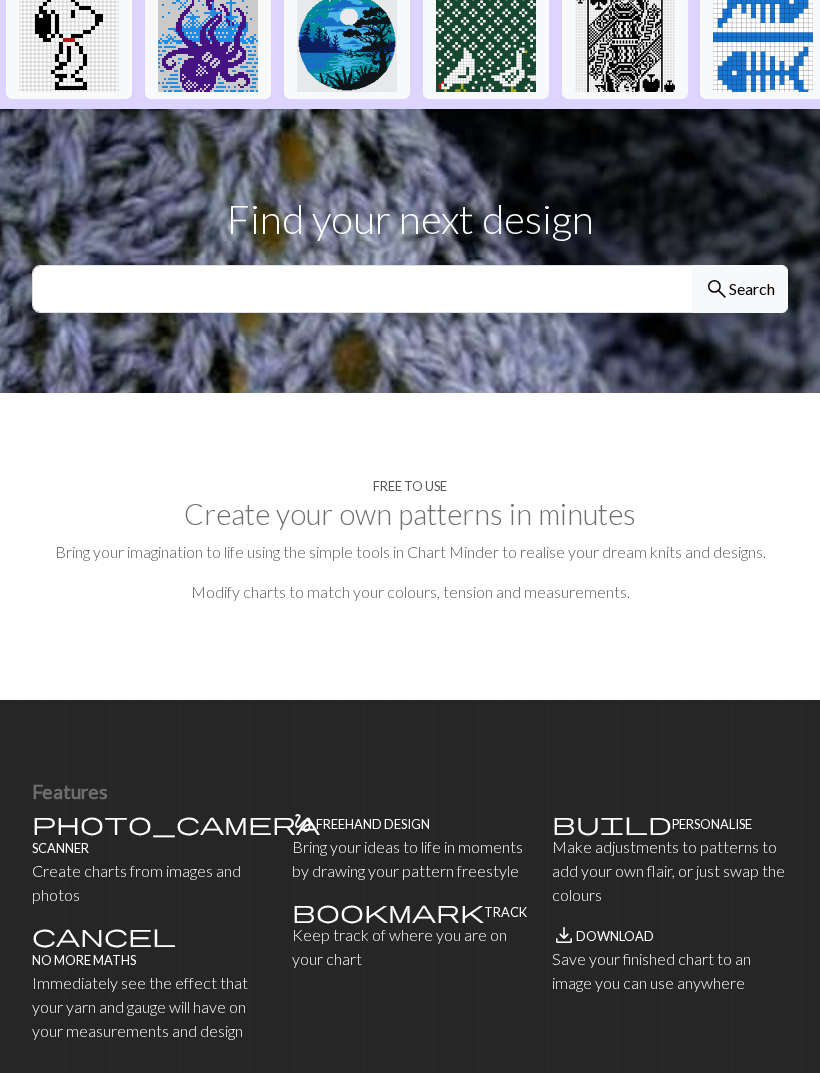 click on "Free to use Create your own patterns in minutes Bring your imagination to life using the simple tools in Chart Minder to realise your dream knits and designs. Modify charts to match your colours, tension and measurements." at bounding box center (410, 546) 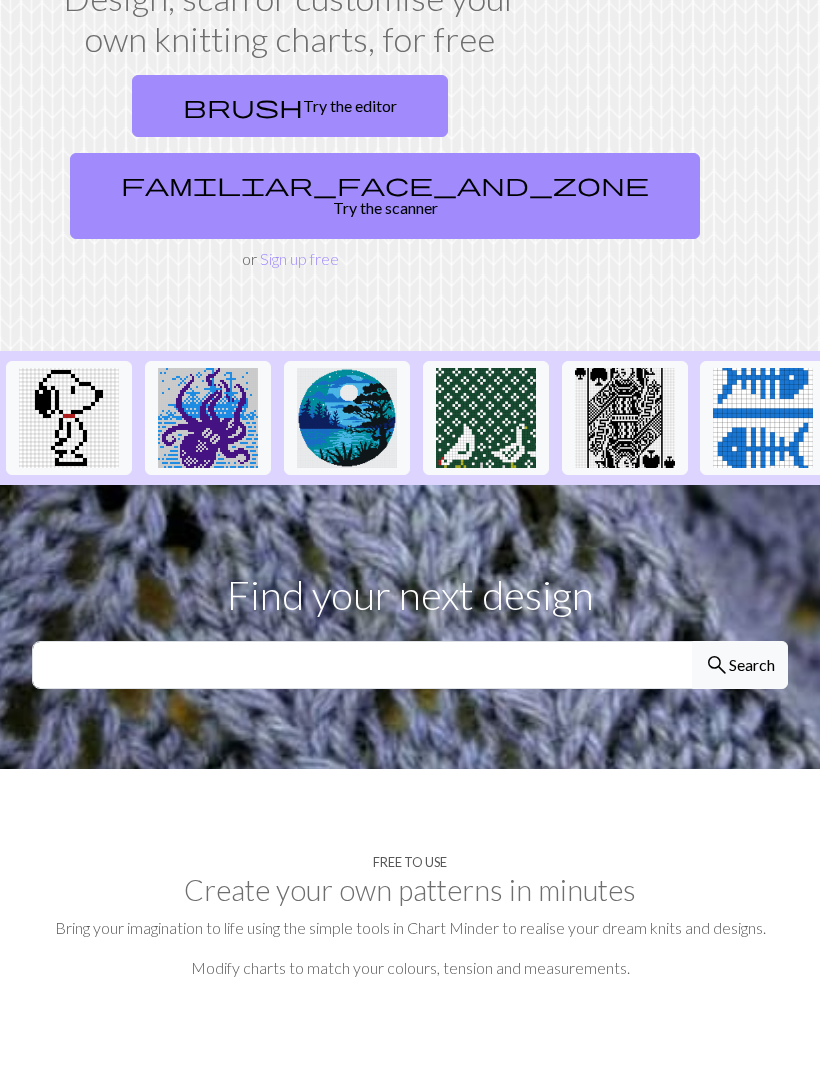 scroll, scrollTop: 0, scrollLeft: 0, axis: both 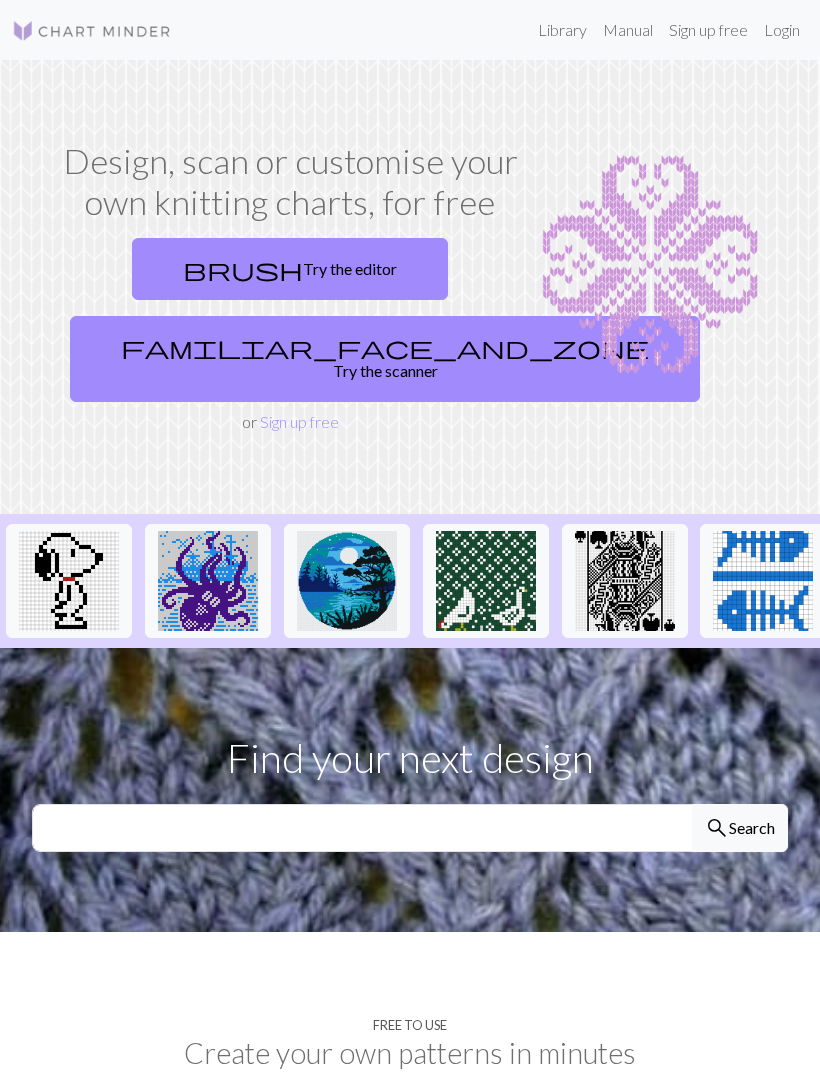 click on "familiar_face_and_zone  Try the scanner" at bounding box center (385, 359) 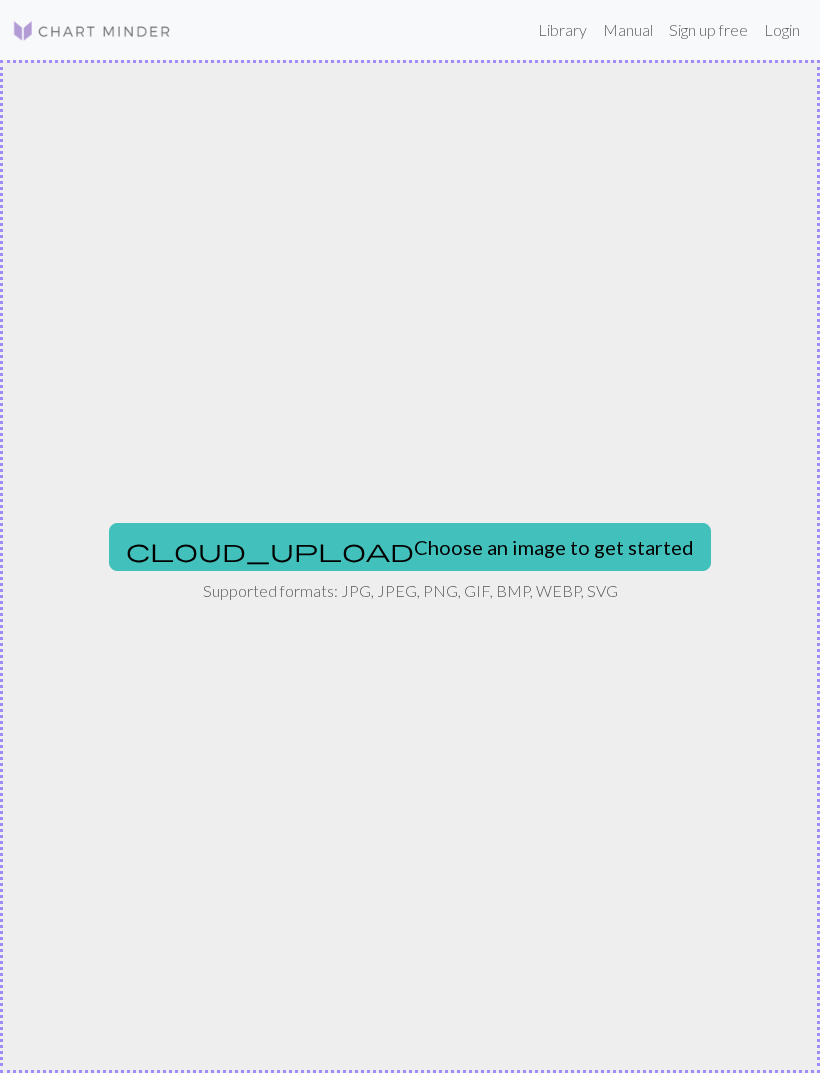 click on "cloud_upload  Choose an image to get started" at bounding box center (410, 547) 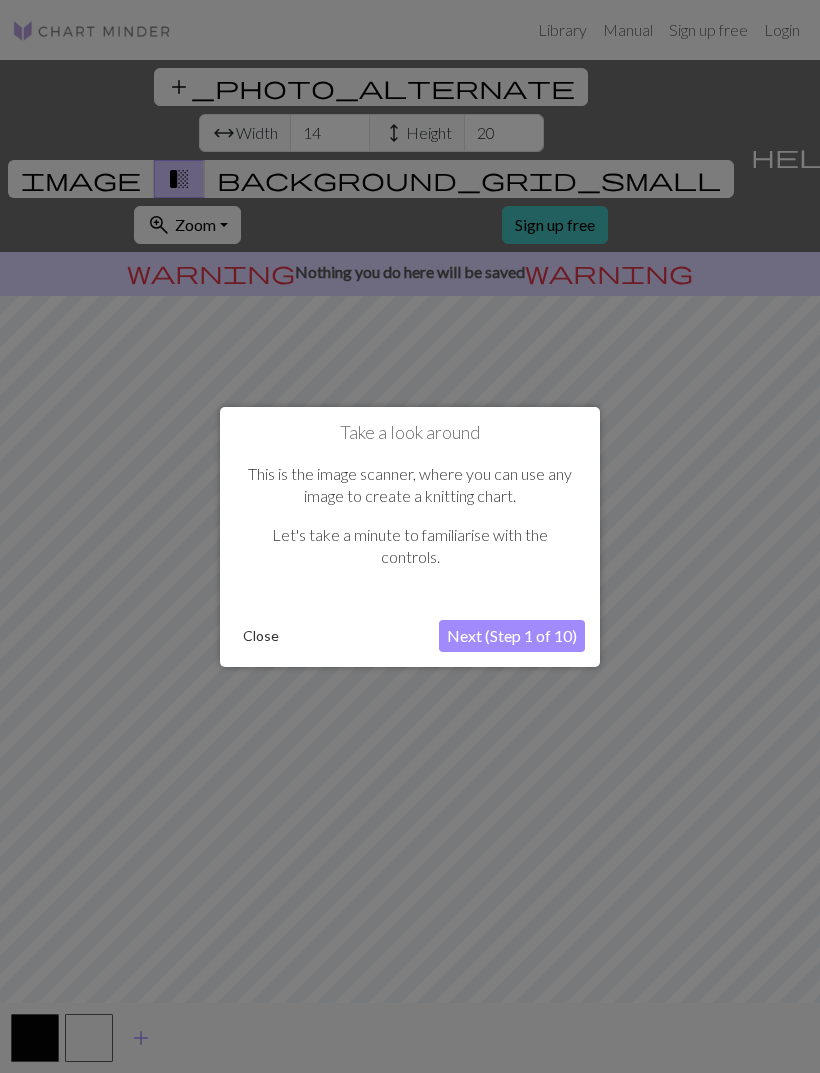 click on "Next (Step 1 of 10)" at bounding box center (512, 636) 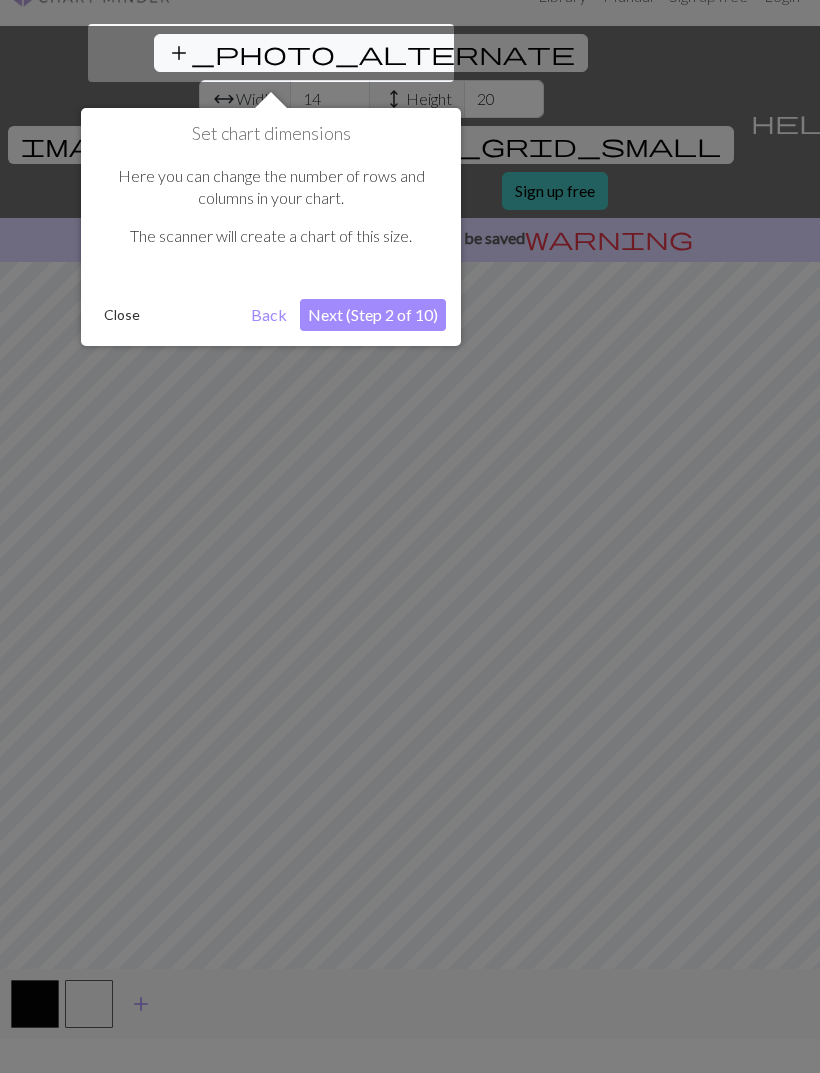scroll, scrollTop: 38, scrollLeft: 0, axis: vertical 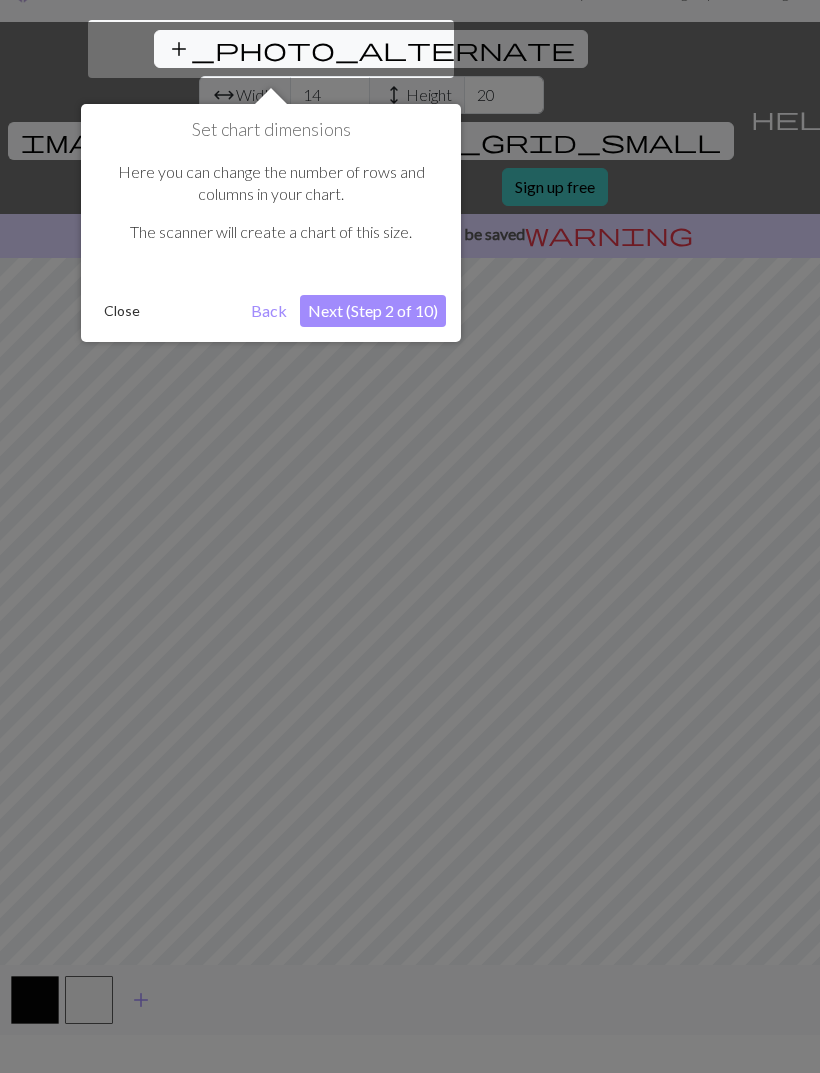 click on "Next (Step 2 of 10)" at bounding box center (373, 311) 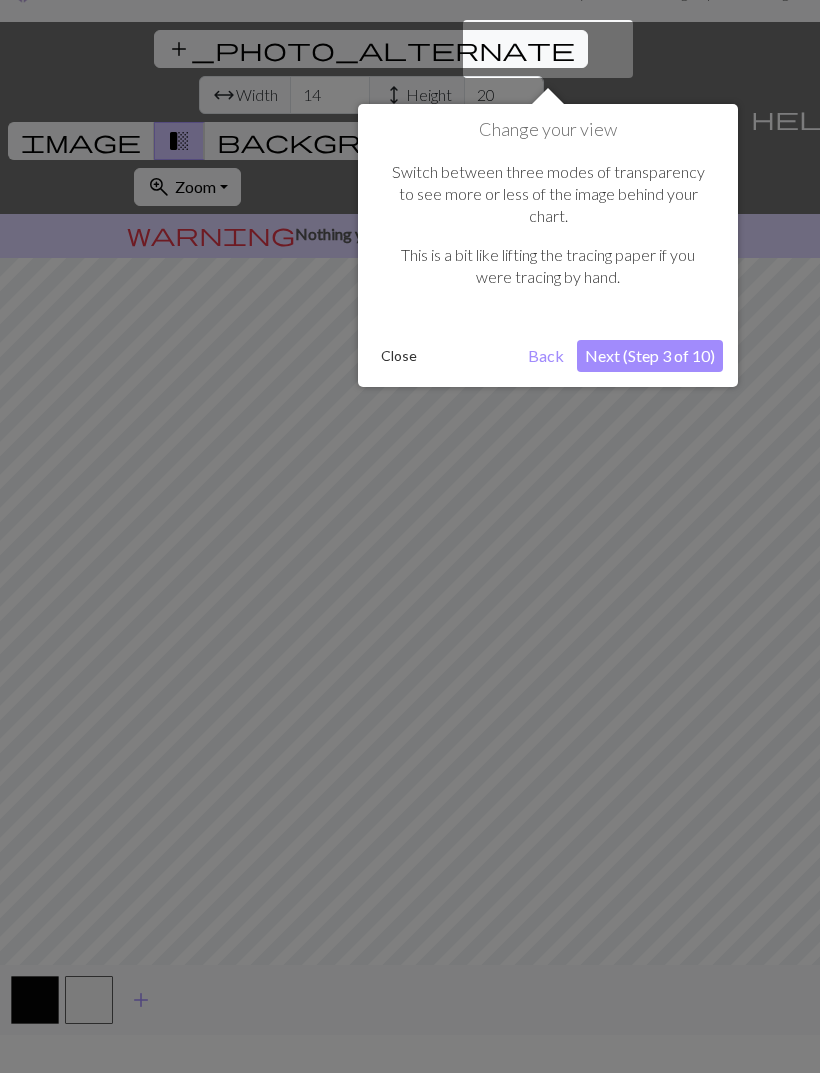 click on "Next (Step 3 of 10)" at bounding box center (650, 356) 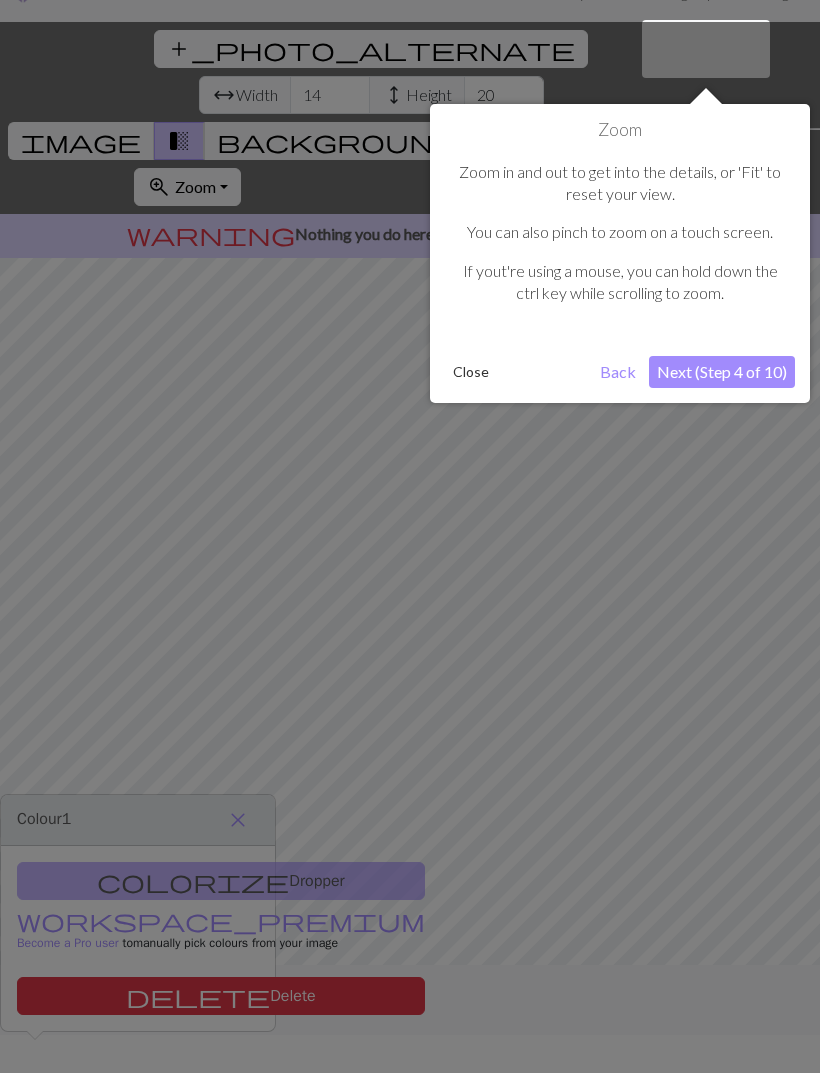 click on "Next (Step 4 of 10)" at bounding box center [722, 372] 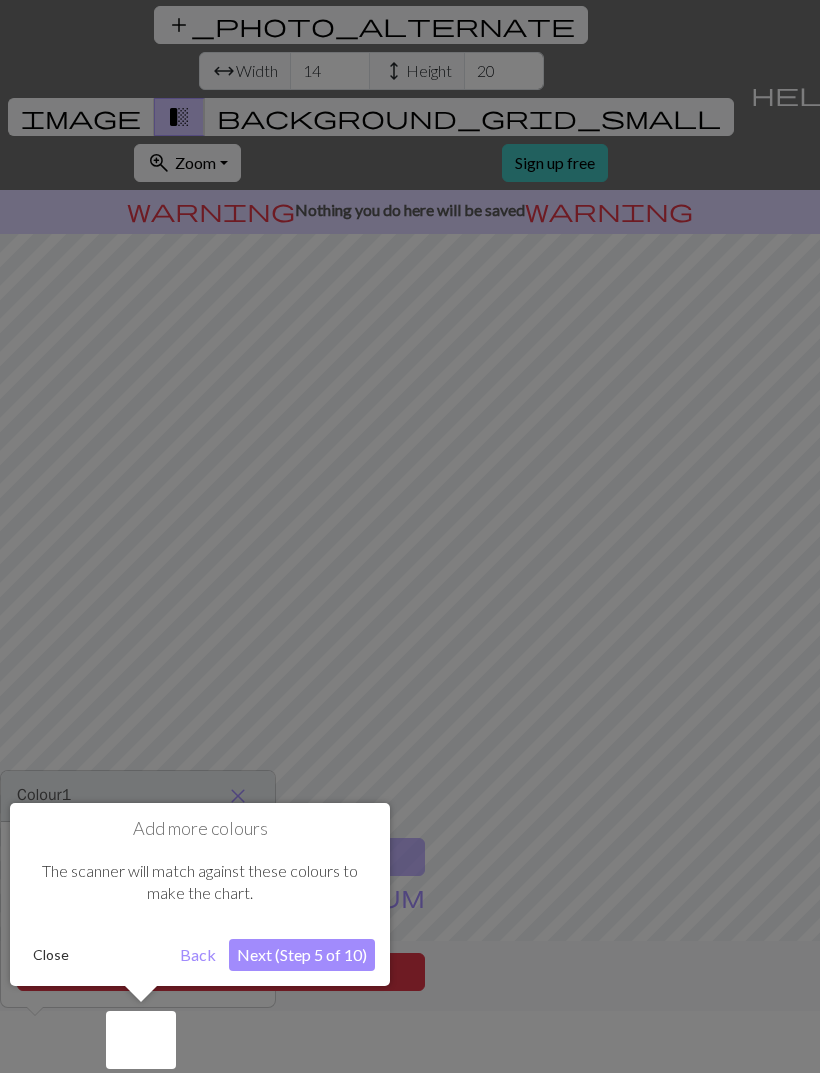 scroll, scrollTop: 64, scrollLeft: 0, axis: vertical 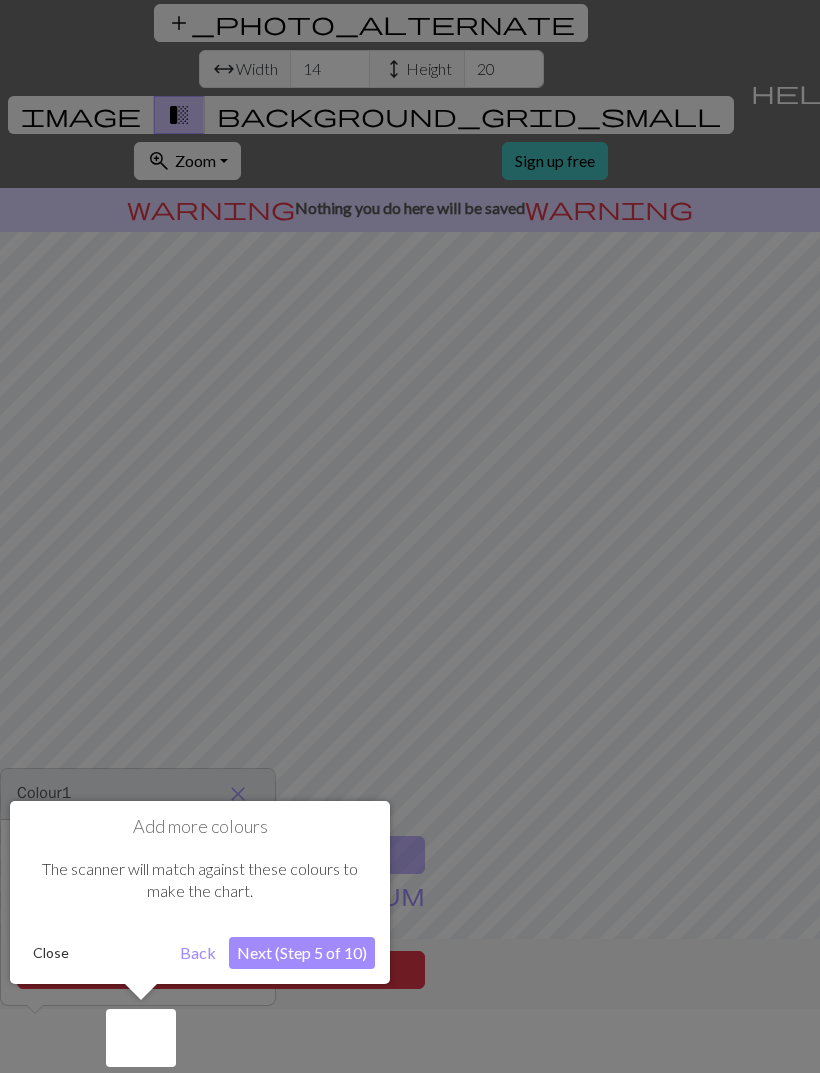 click on "Next (Step 5 of 10)" at bounding box center (302, 953) 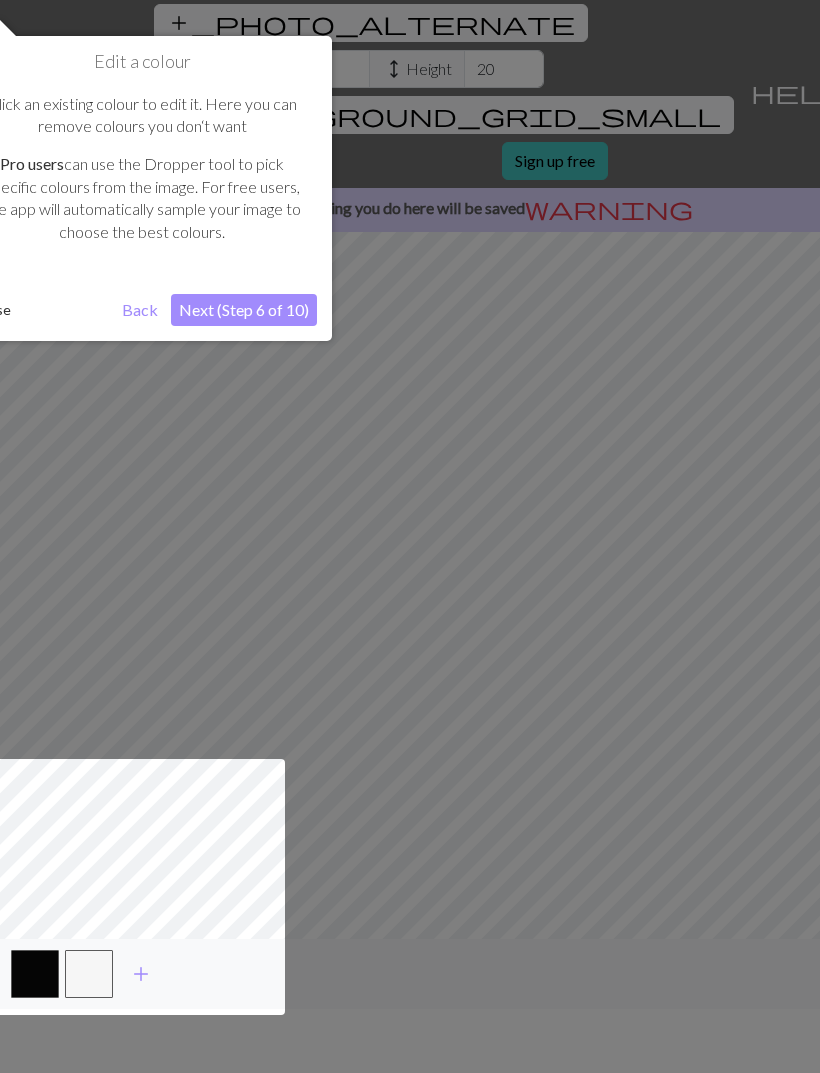 click on "Next (Step 6 of 10)" at bounding box center [244, 310] 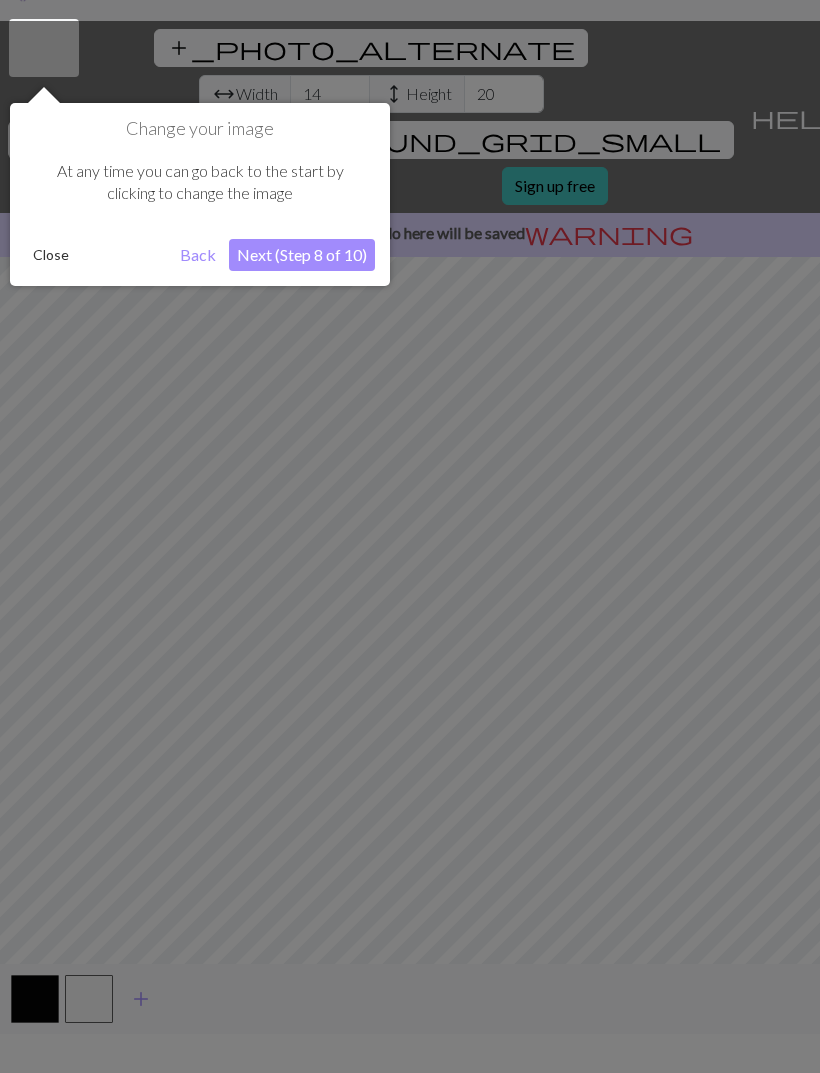 scroll, scrollTop: 38, scrollLeft: 0, axis: vertical 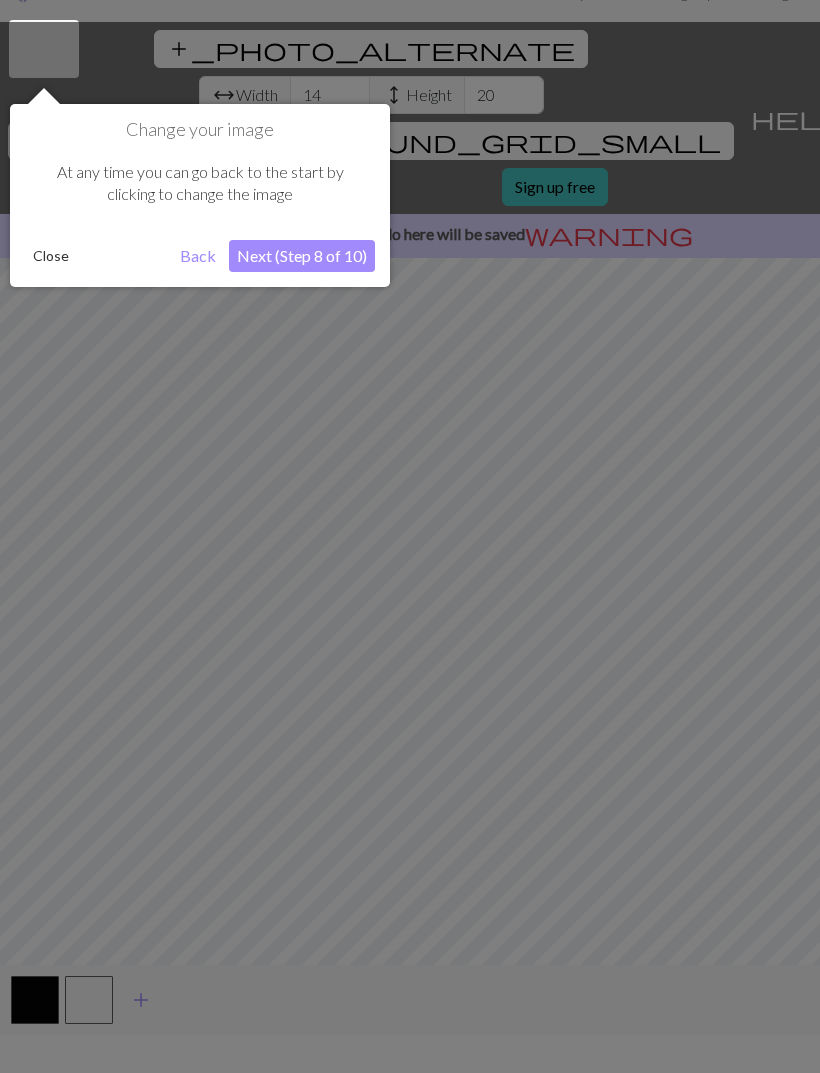 click on "Next (Step 8 of 10)" at bounding box center (302, 256) 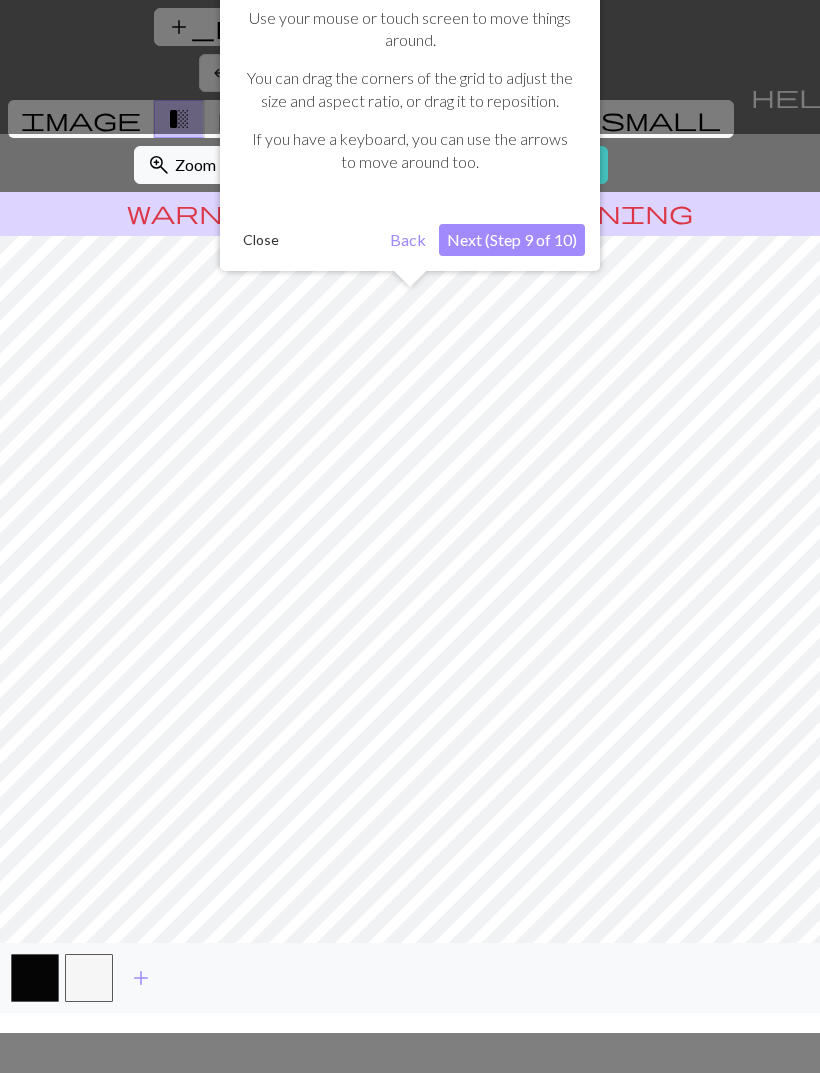 scroll, scrollTop: 64, scrollLeft: 0, axis: vertical 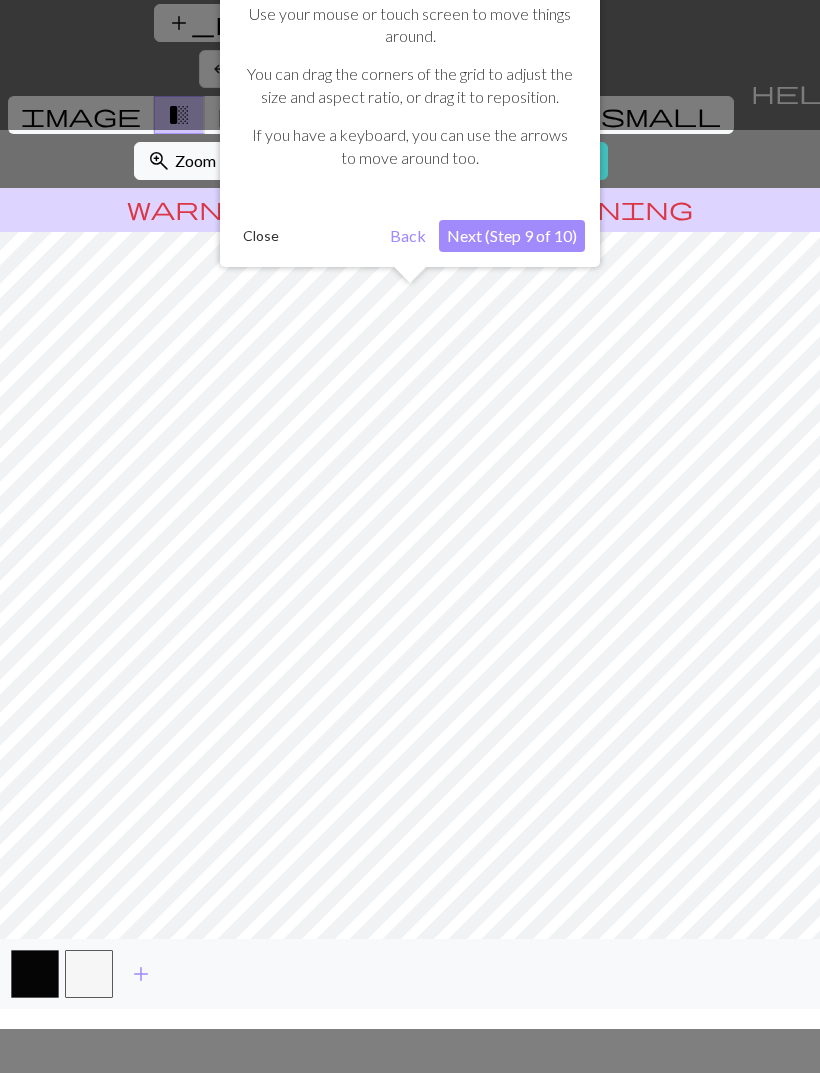 click on "Next (Step 9 of 10)" at bounding box center (512, 236) 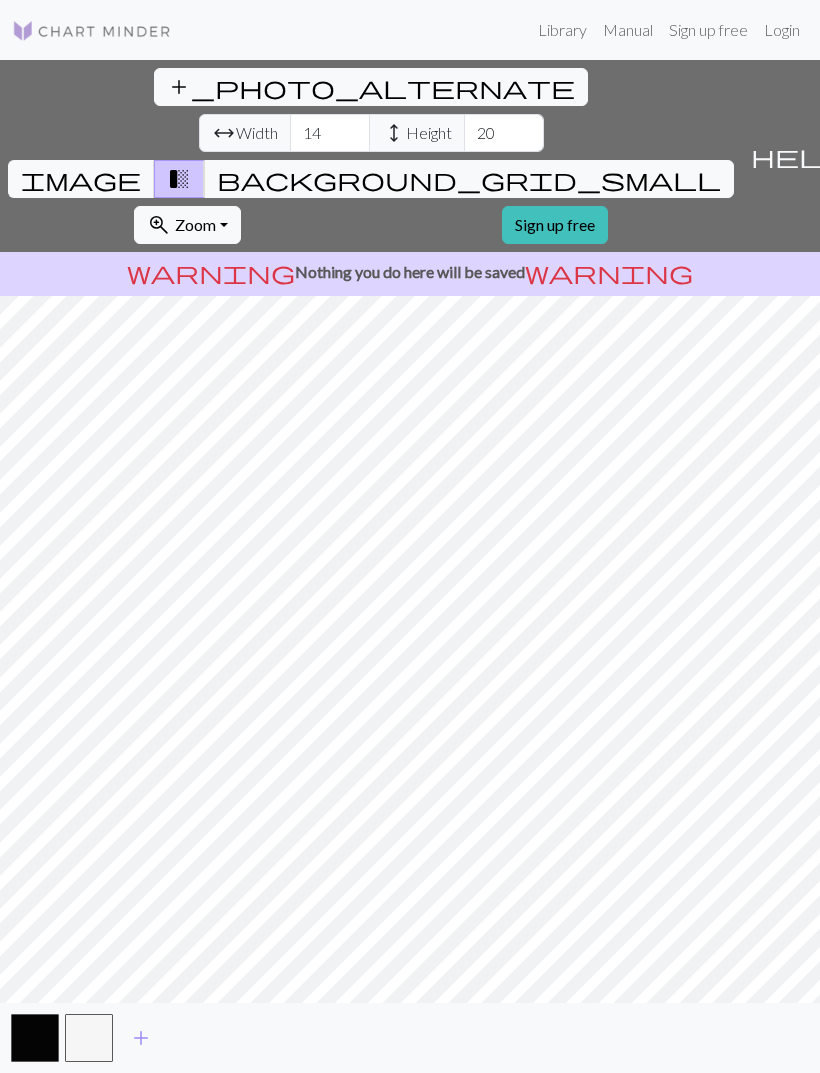 scroll, scrollTop: 63, scrollLeft: 0, axis: vertical 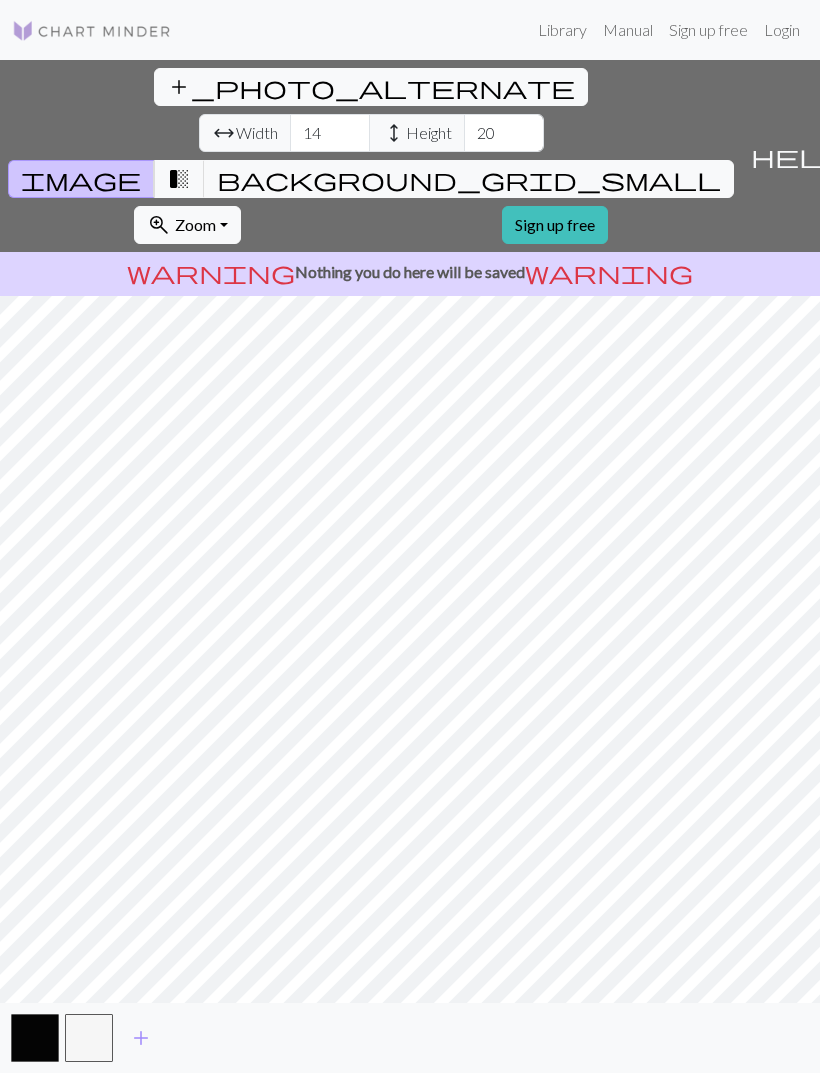 click on "transition_fade" at bounding box center (179, 179) 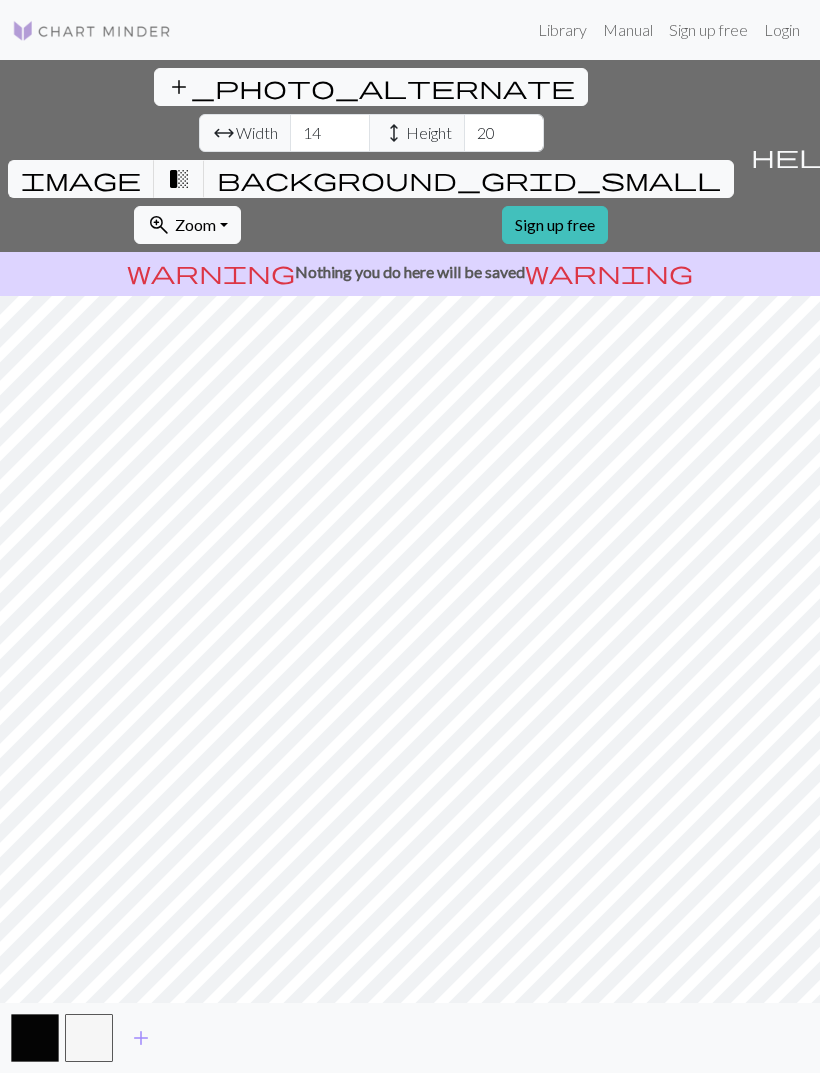 click on "background_grid_small" at bounding box center [469, 179] 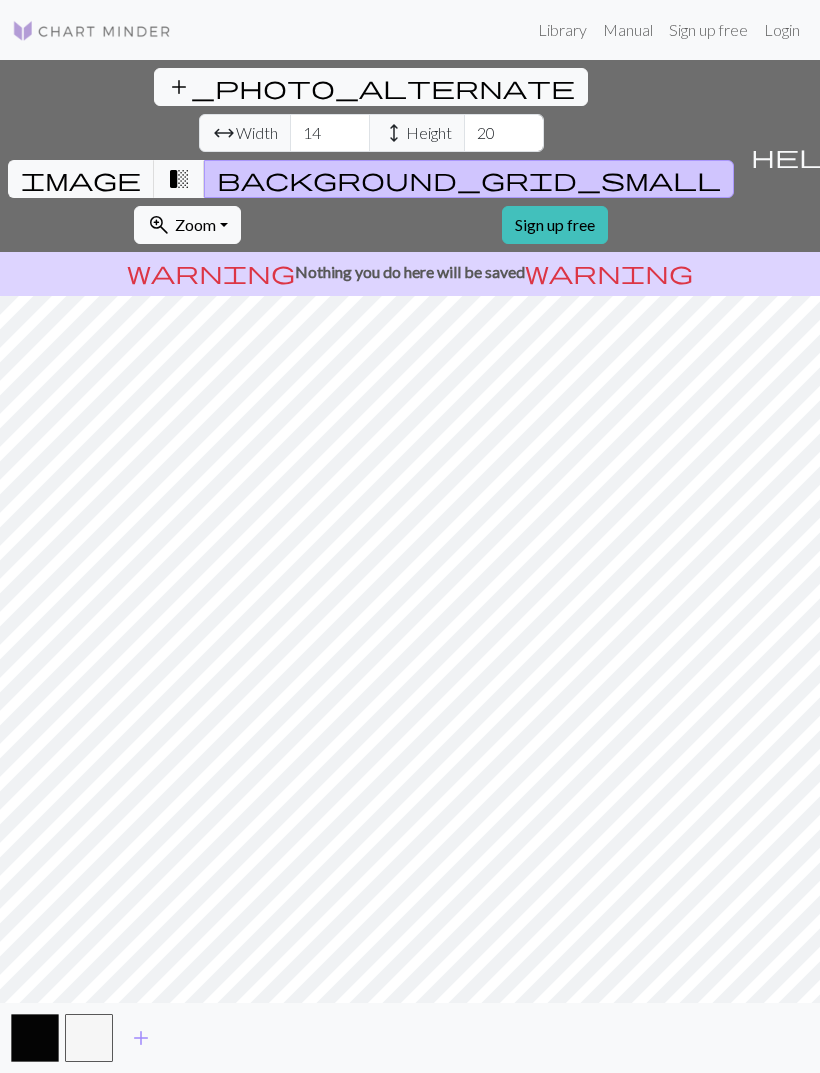 click on "transition_fade" at bounding box center [179, 179] 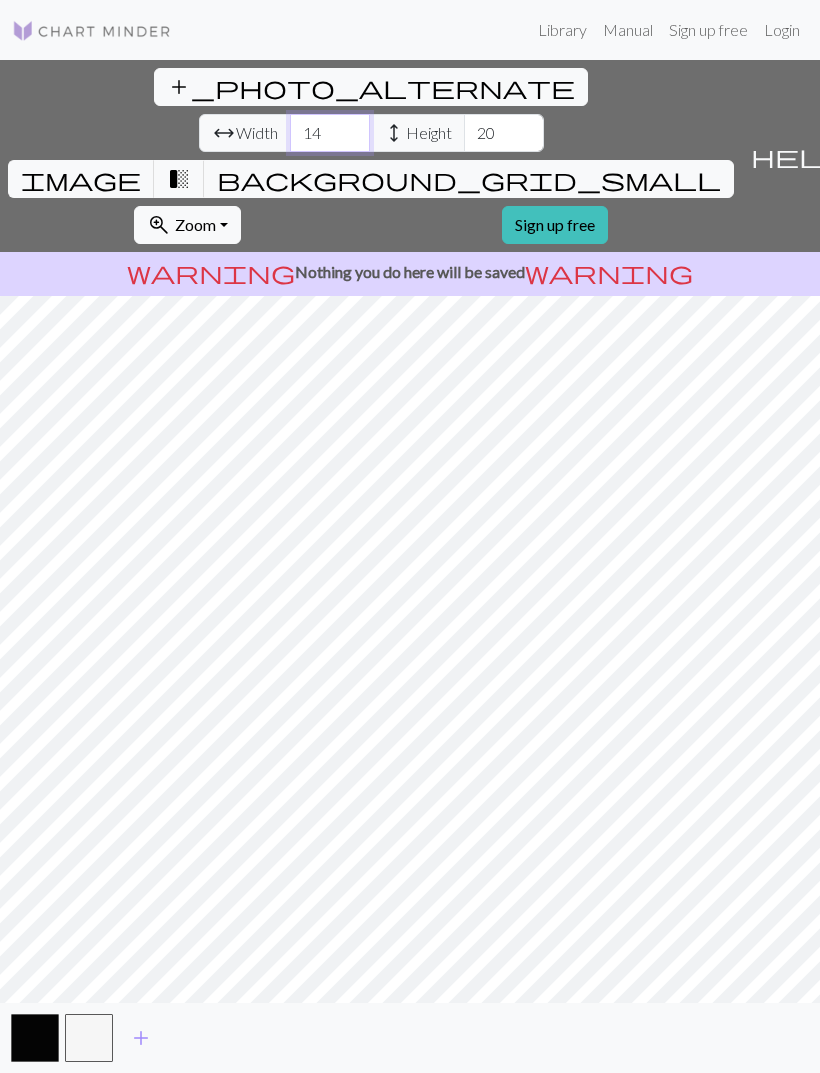 click on "14" at bounding box center [330, 133] 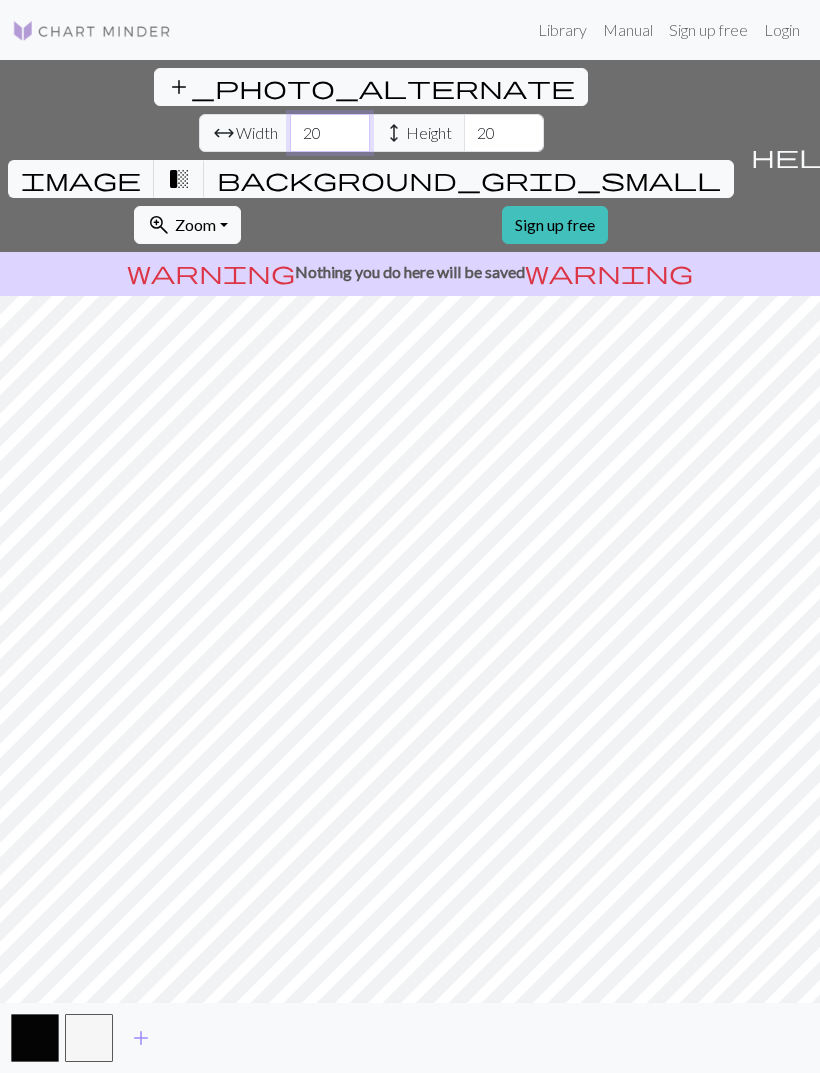 type on "2" 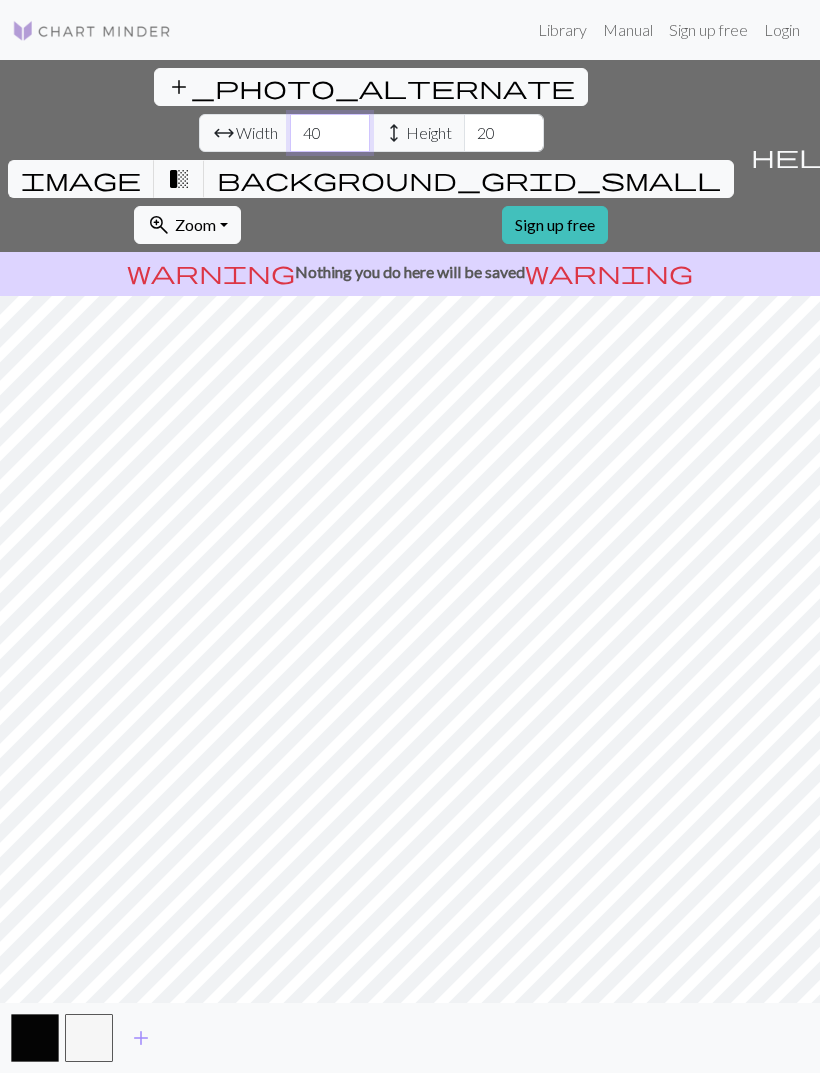 type on "40" 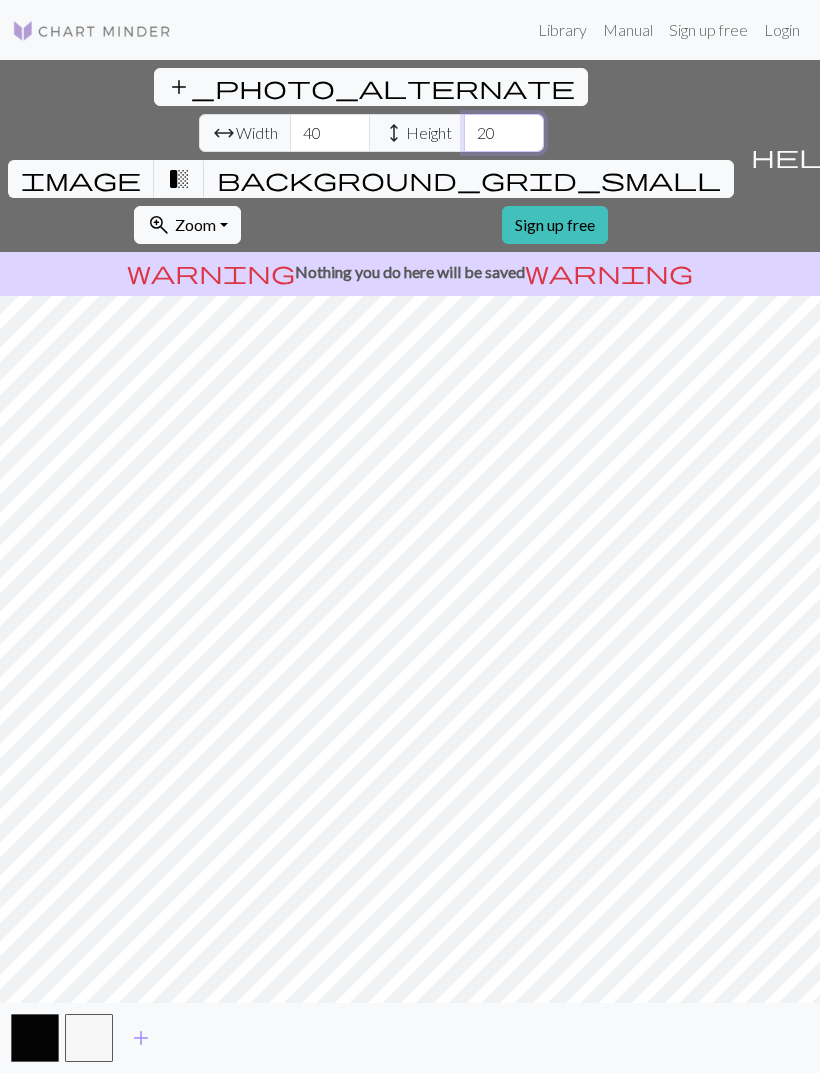 click on "20" at bounding box center (504, 133) 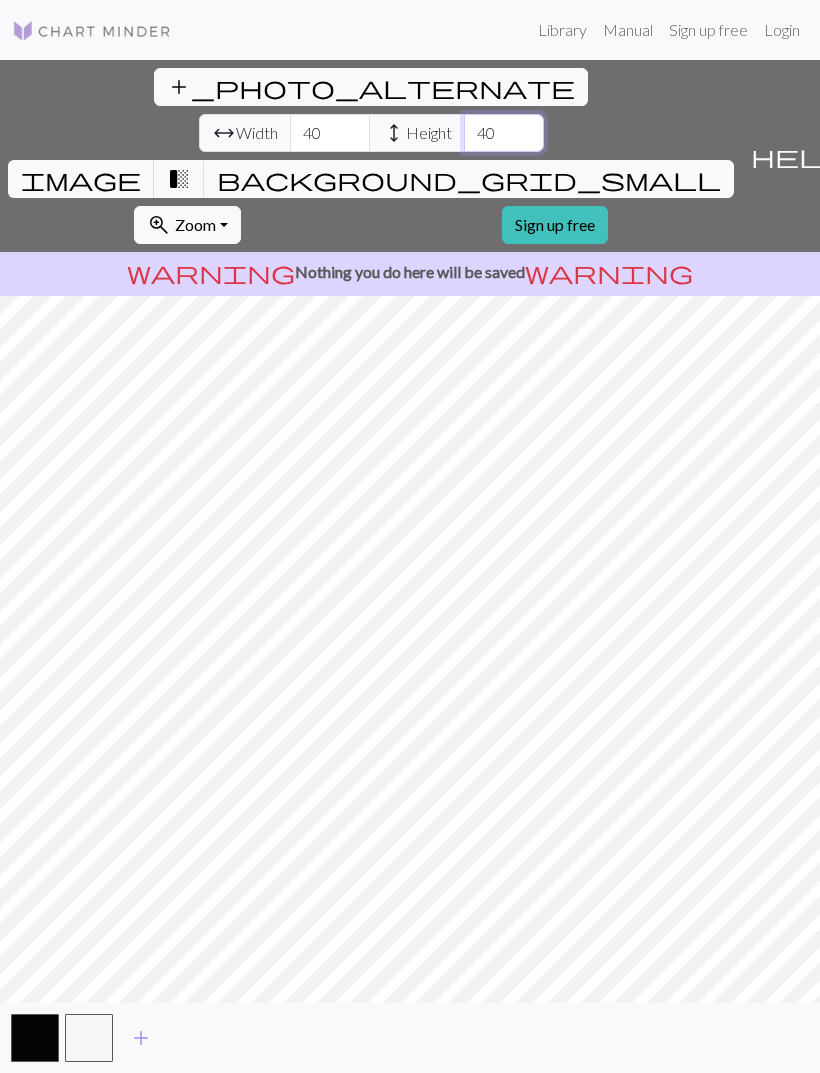 type on "4" 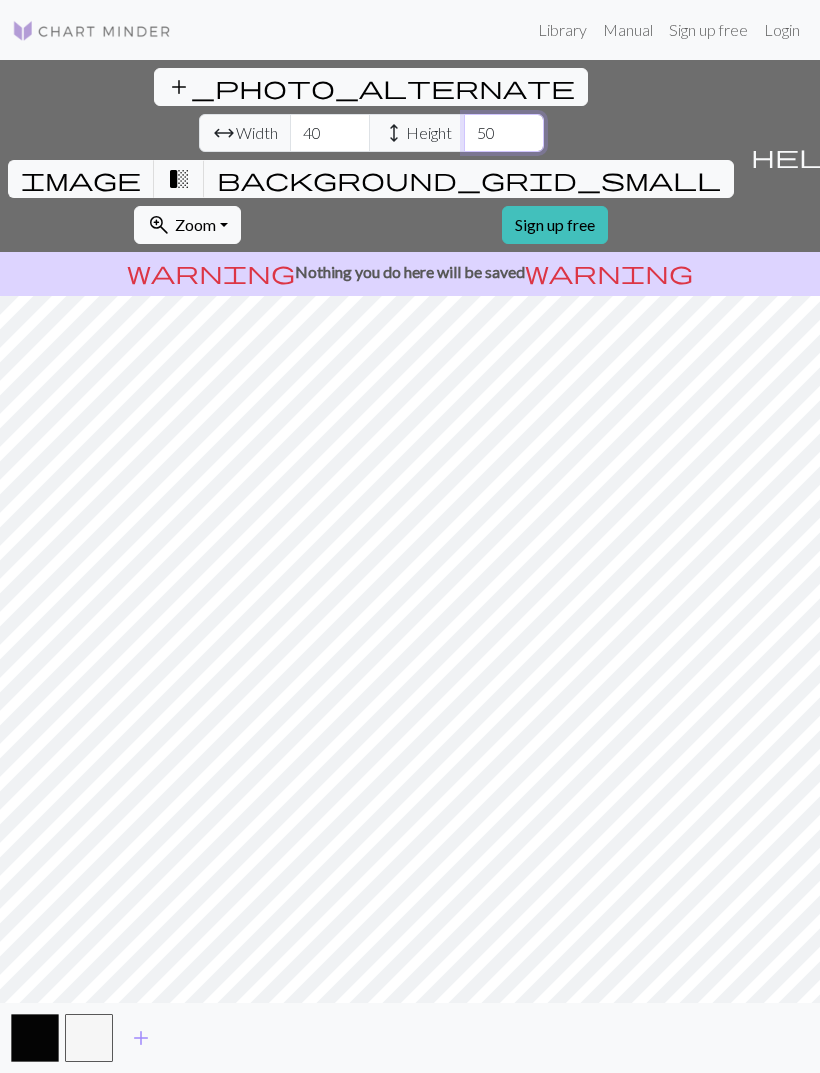 type on "50" 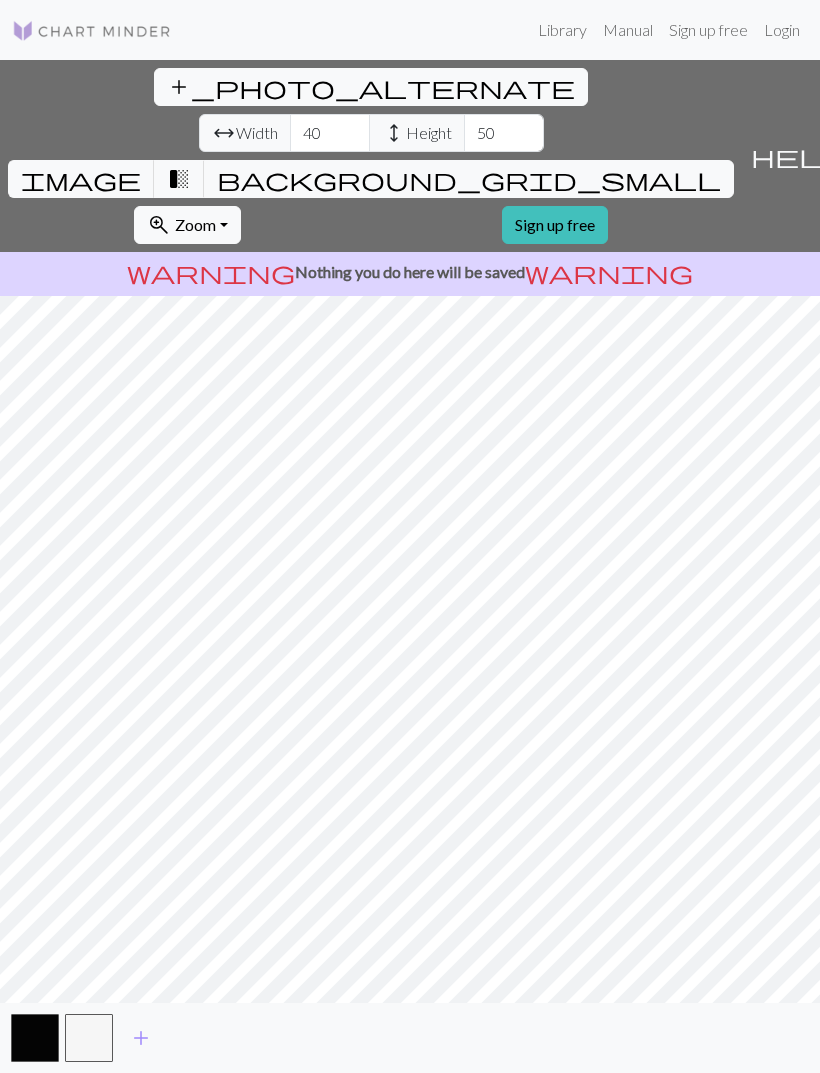 click on "background_grid_small" at bounding box center (469, 179) 